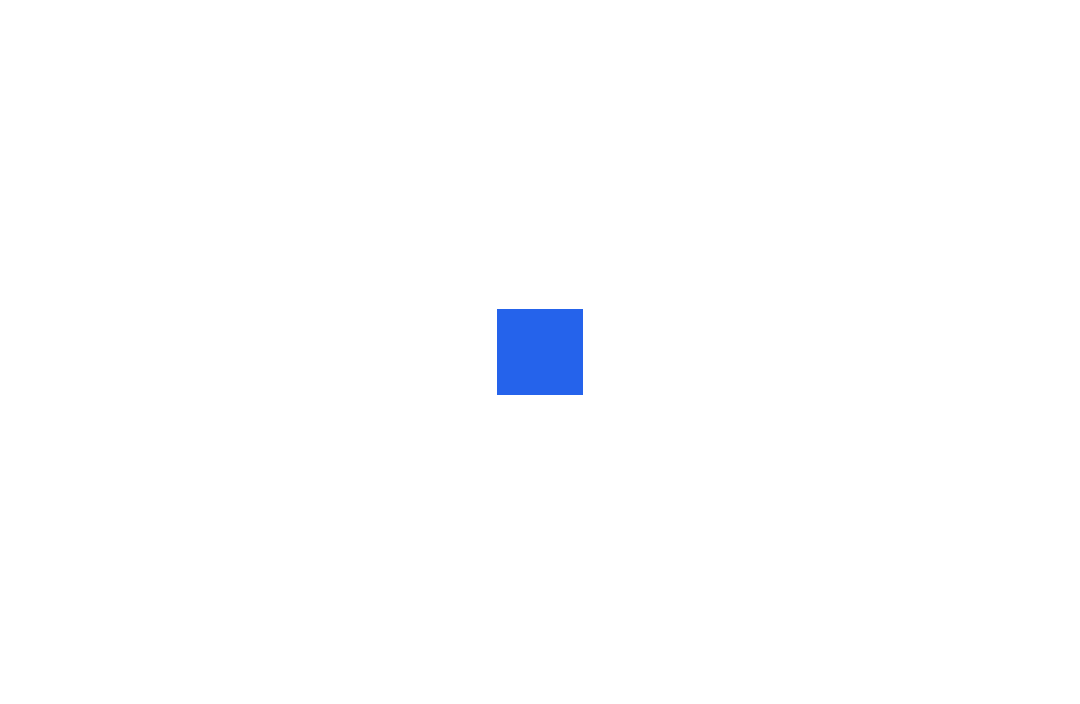 scroll, scrollTop: 0, scrollLeft: 0, axis: both 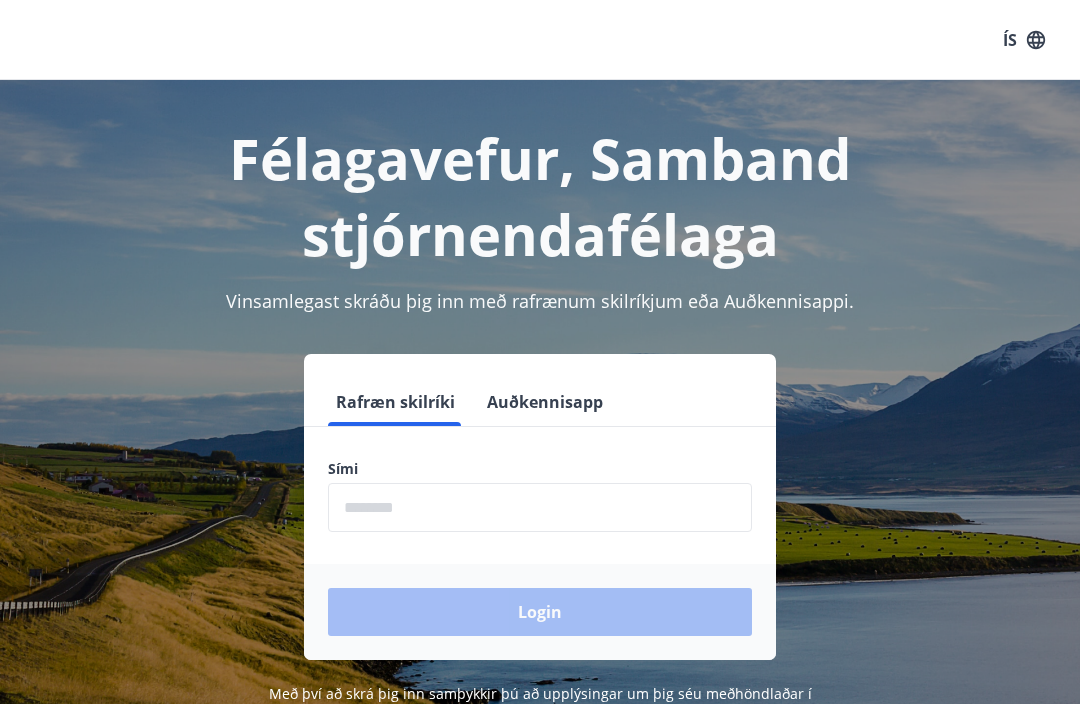 click at bounding box center (540, 507) 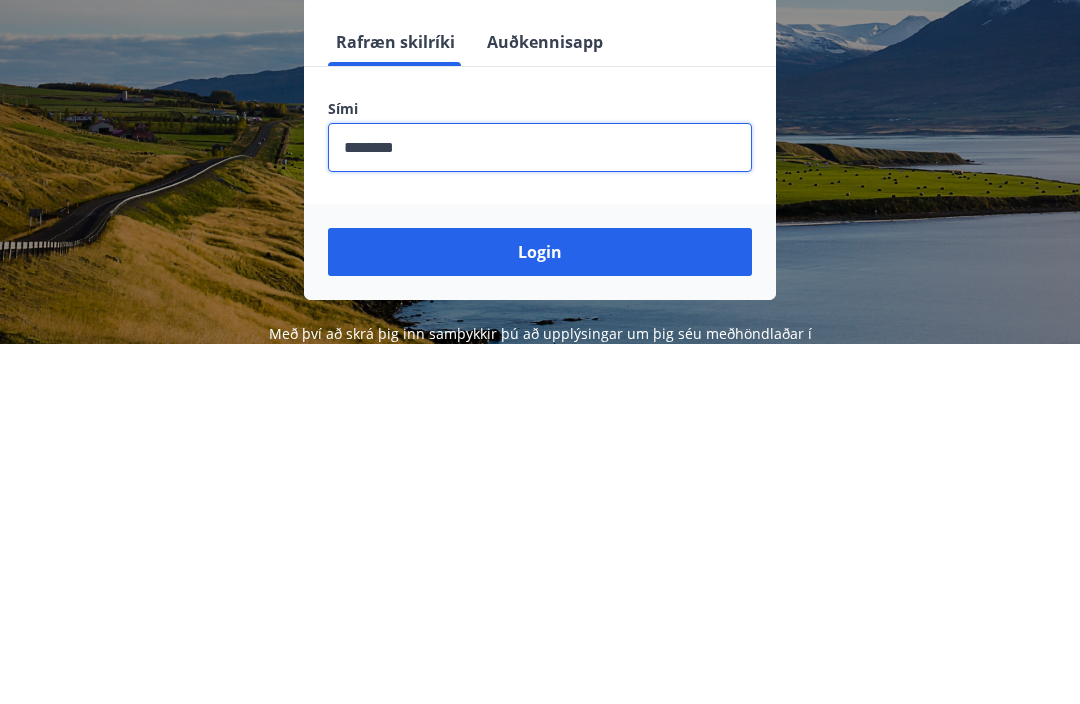 type on "********" 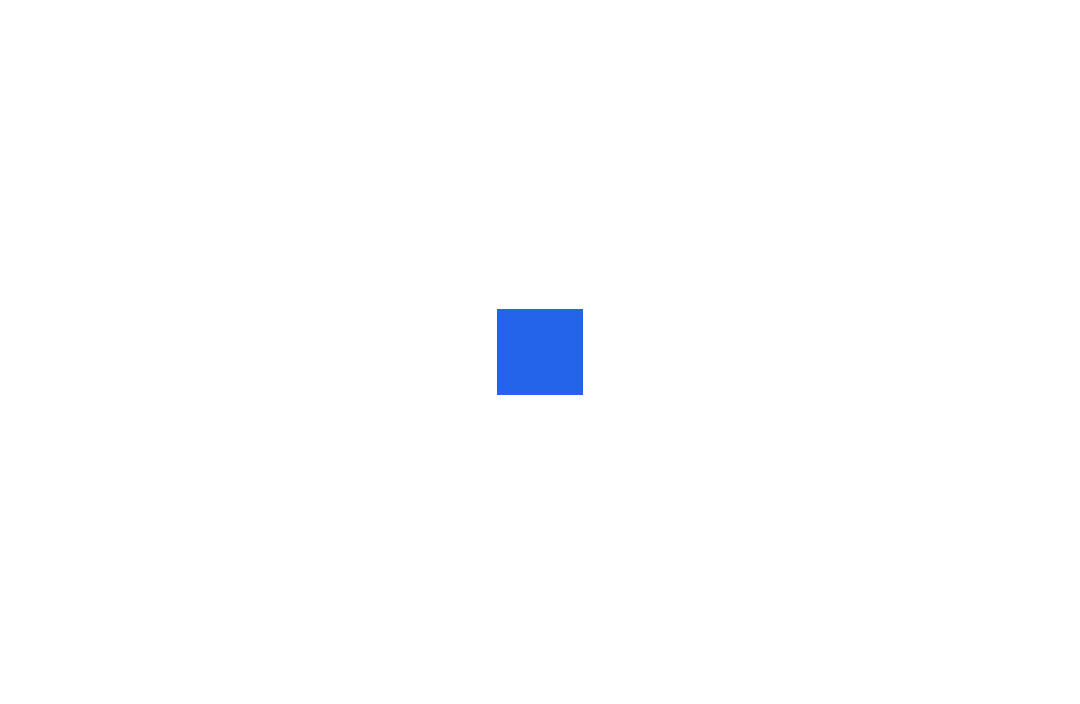 scroll, scrollTop: 0, scrollLeft: 0, axis: both 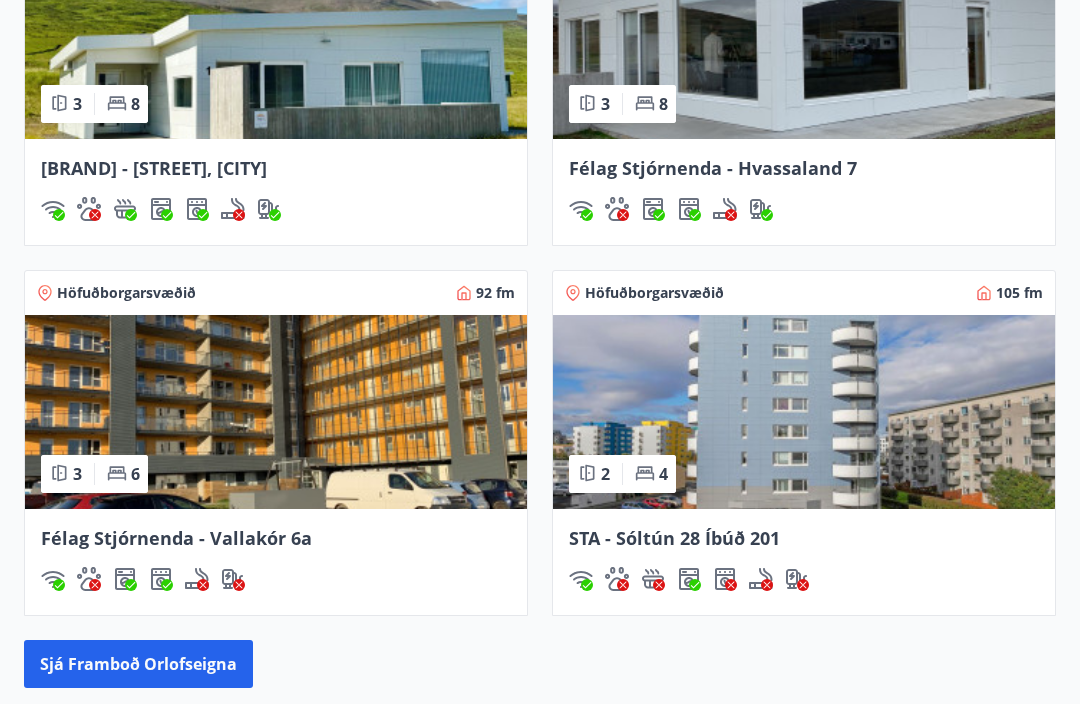 click at bounding box center [804, 413] 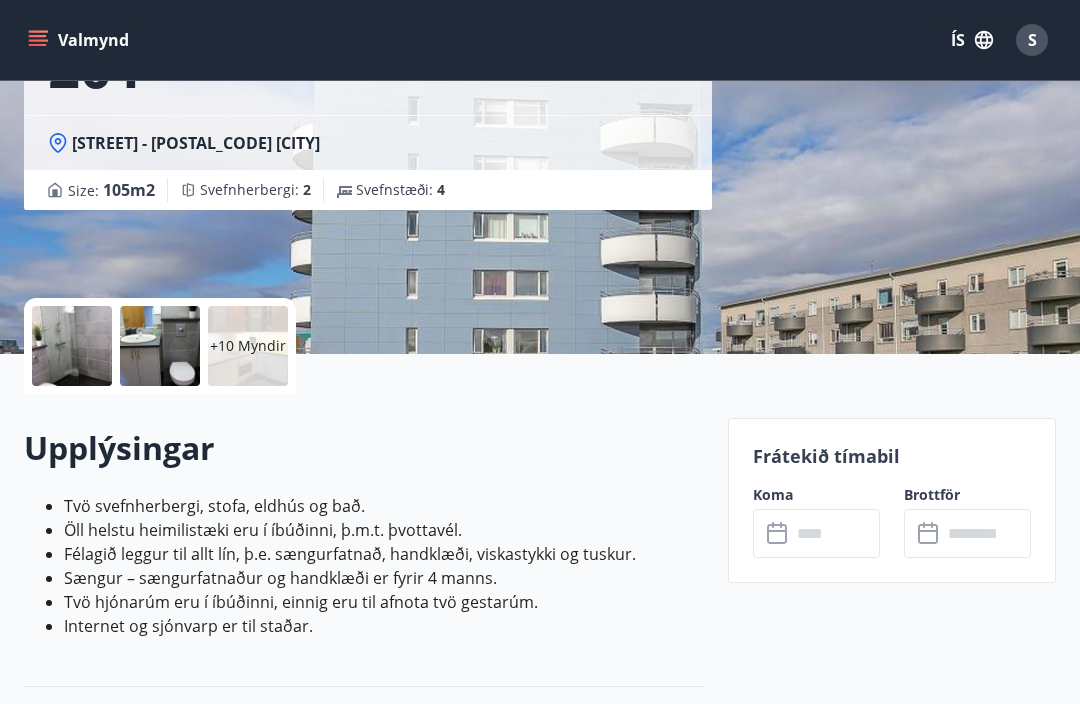scroll, scrollTop: 405, scrollLeft: 0, axis: vertical 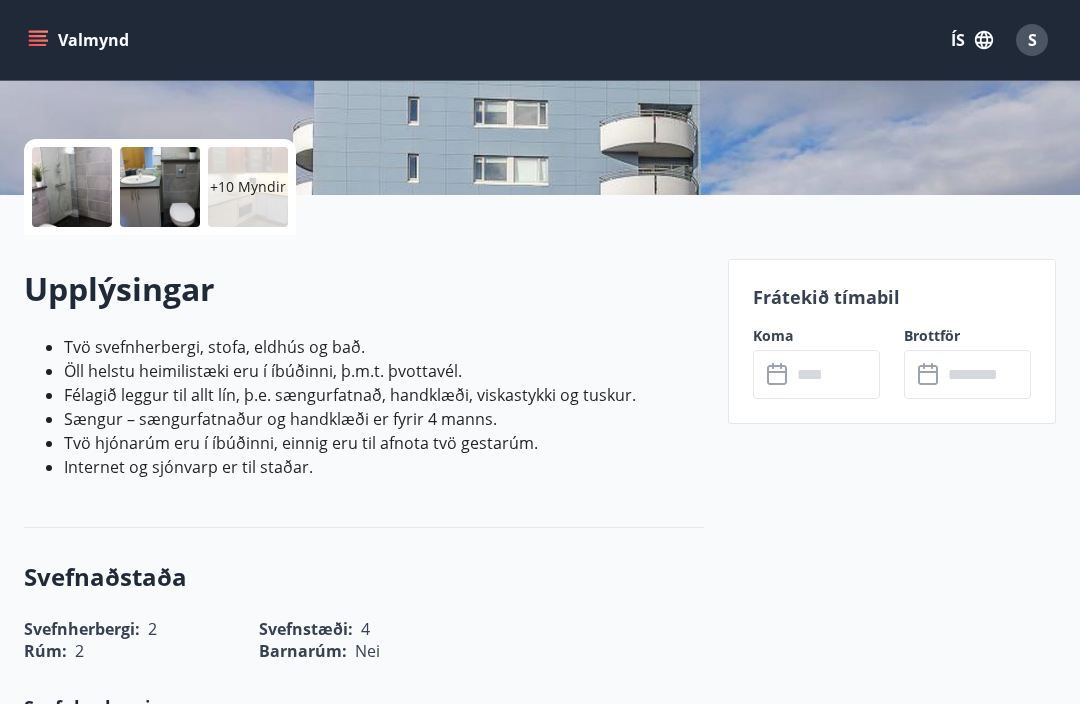 click on "Frátekið tímabil" at bounding box center [892, 297] 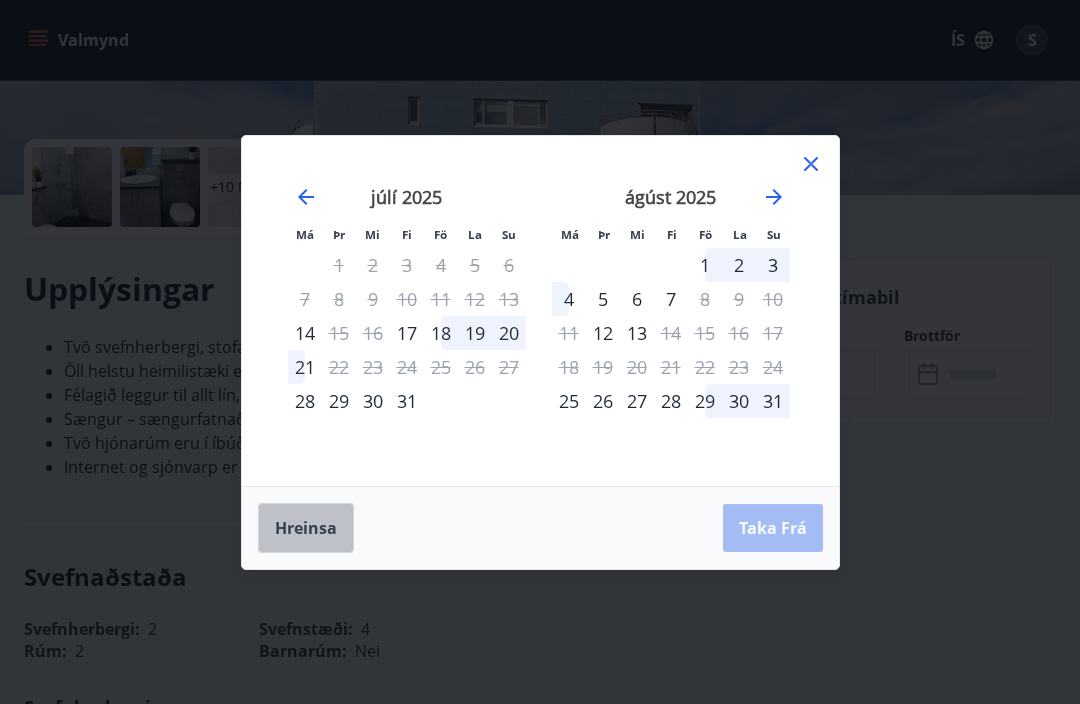 click on "Hreinsa" at bounding box center (306, 528) 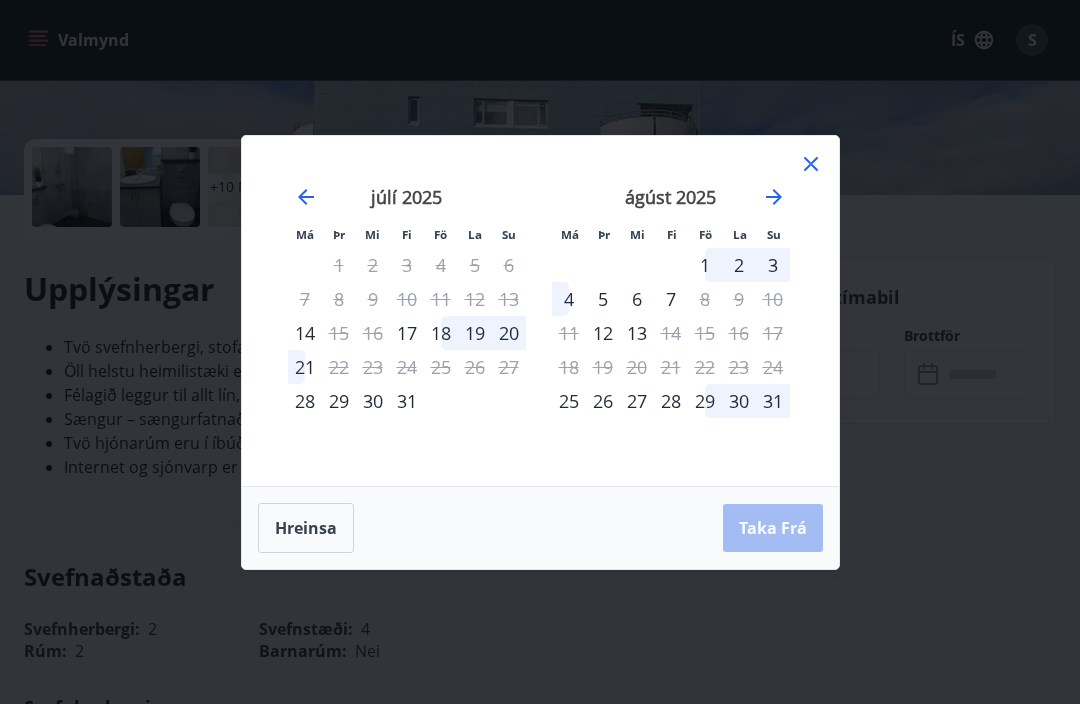 click 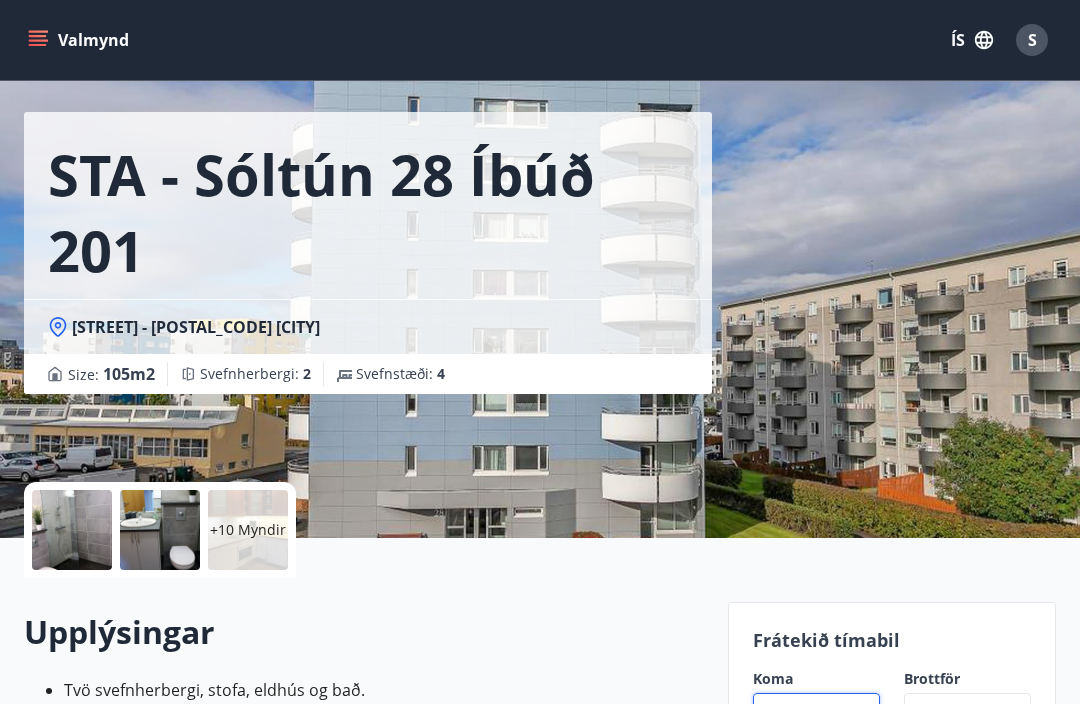 scroll, scrollTop: 0, scrollLeft: 0, axis: both 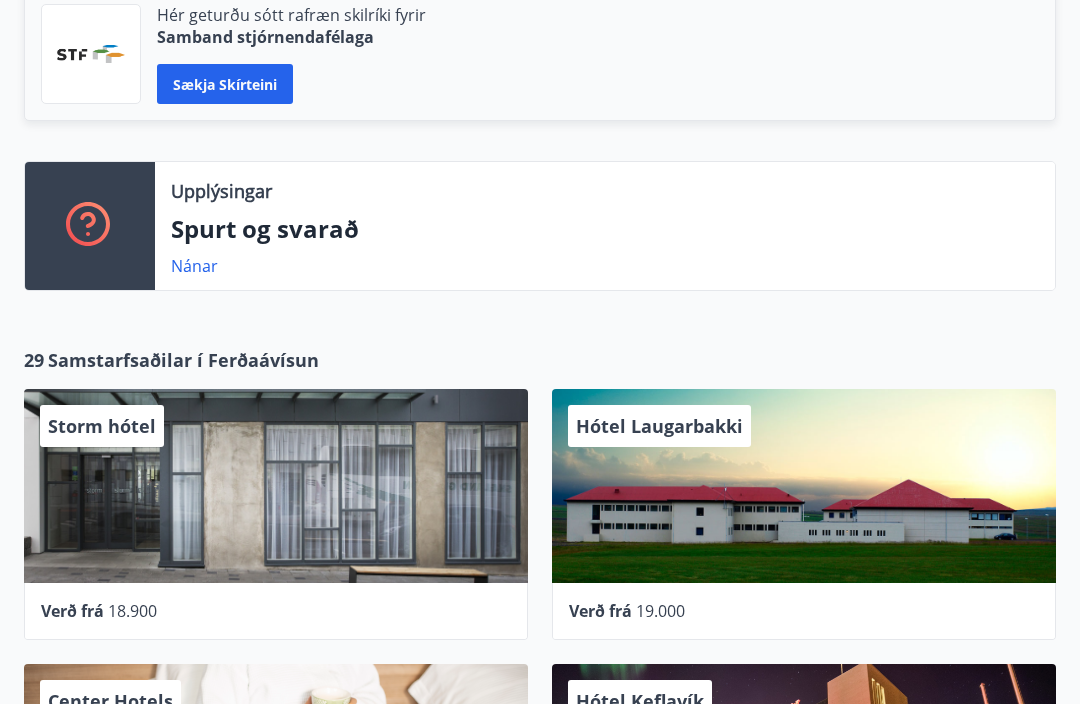 click on "[ID_TYPE] [ID_TYPE] [ID_TYPE] [BRAND] [ID_TYPE] [BRAND] [ID_TYPE]" at bounding box center (528, 53) 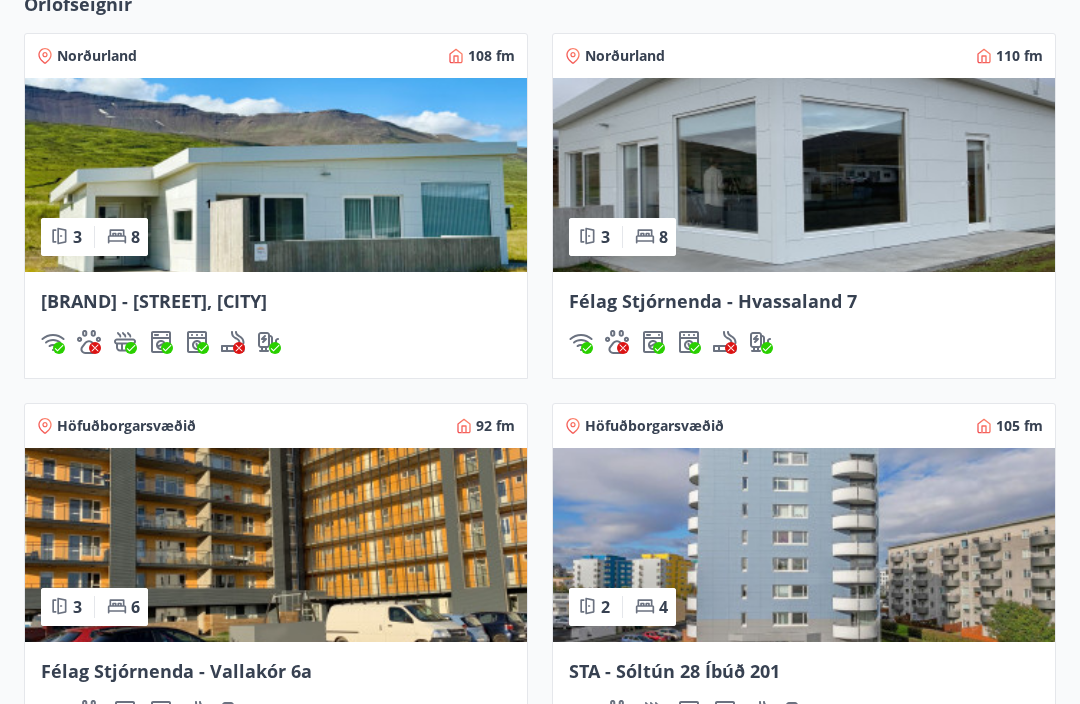 scroll, scrollTop: 1653, scrollLeft: 0, axis: vertical 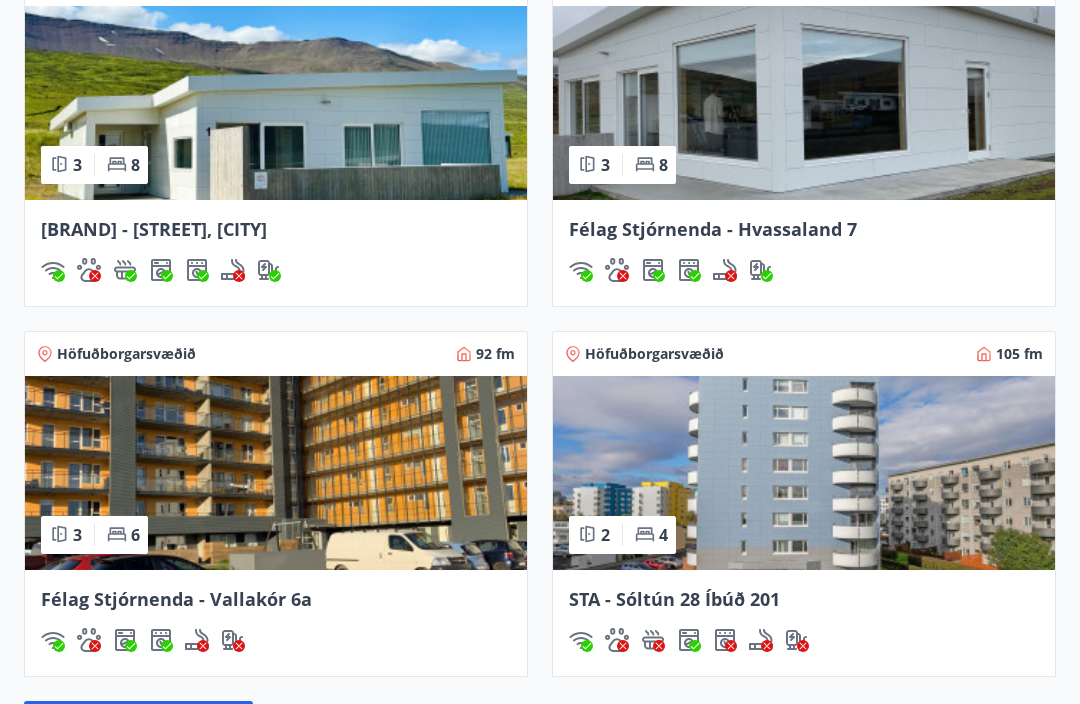 click on "Höfuðborgarsvæðið" at bounding box center [654, 355] 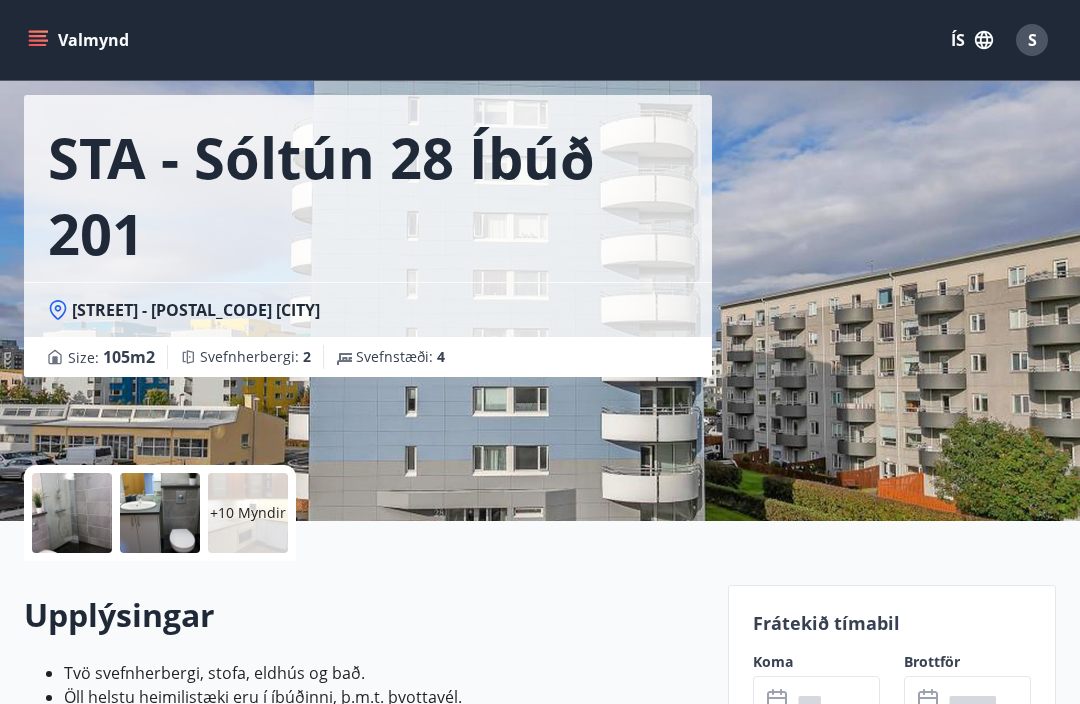 scroll, scrollTop: 0, scrollLeft: 0, axis: both 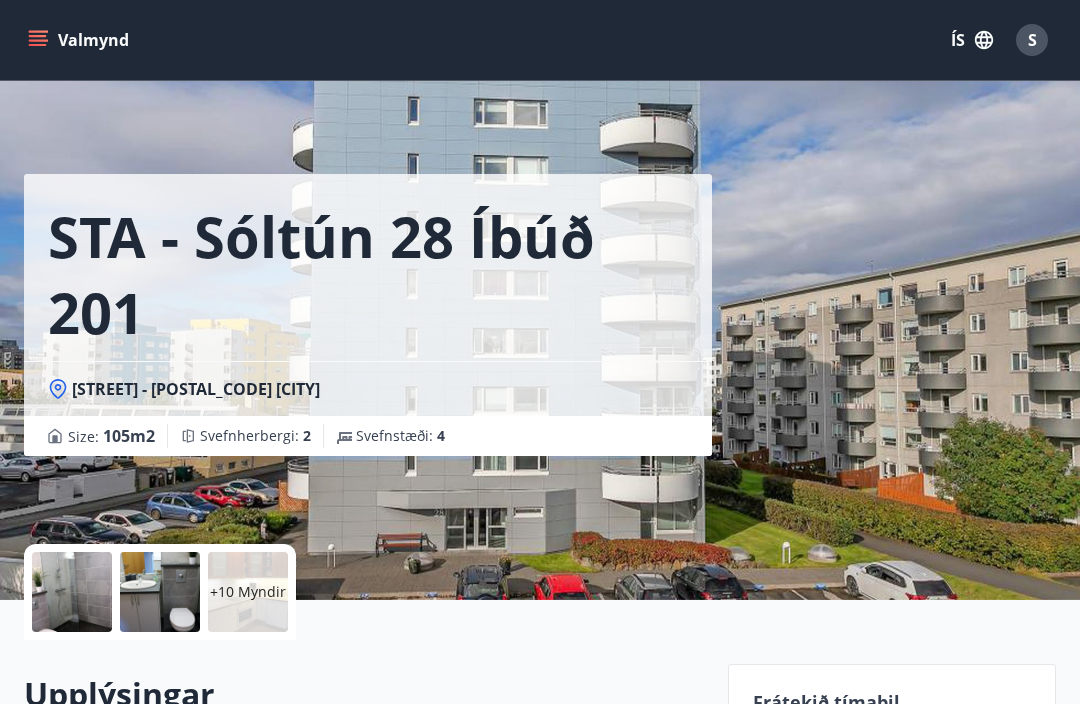 click on "S" at bounding box center (1032, 40) 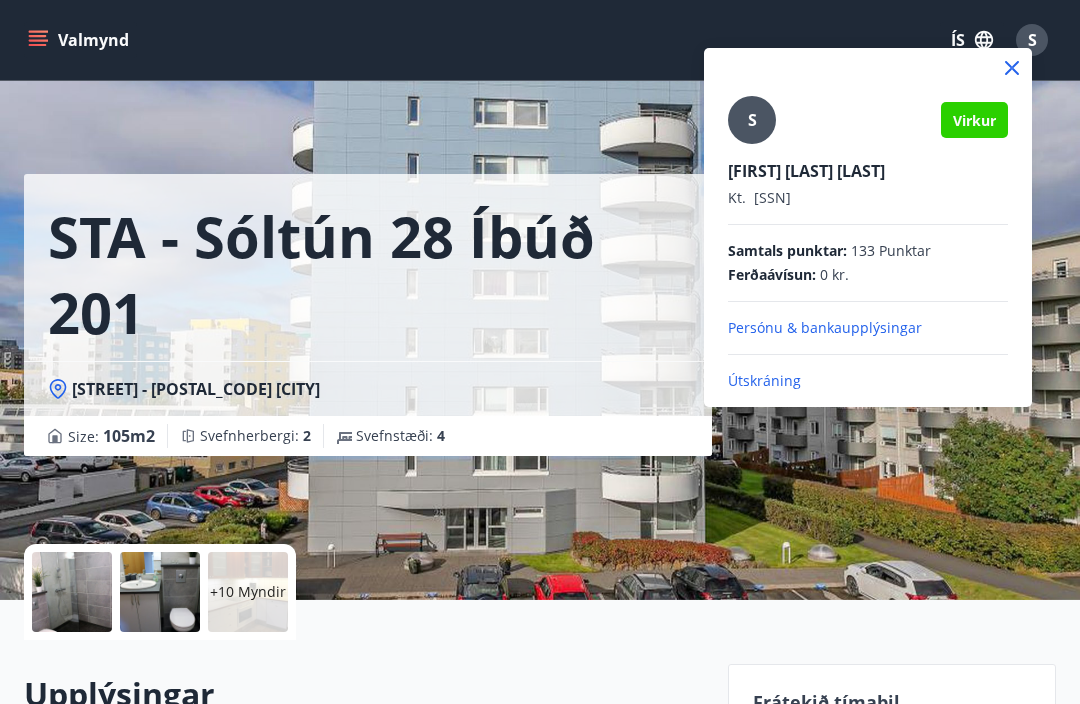 click at bounding box center [540, 352] 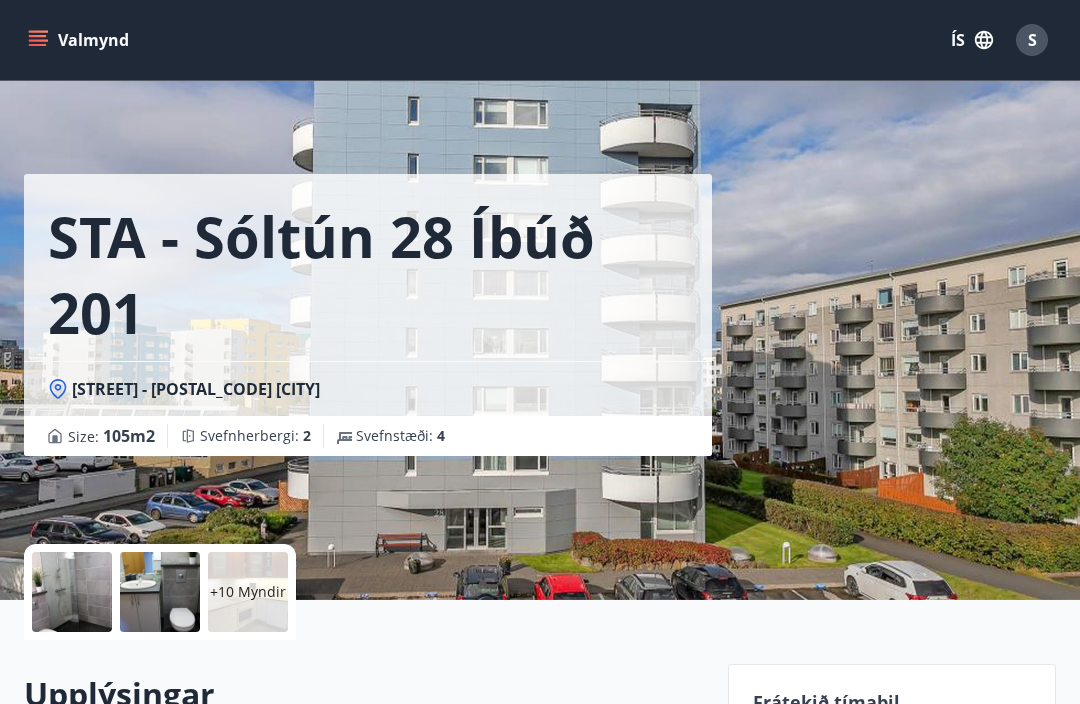 click 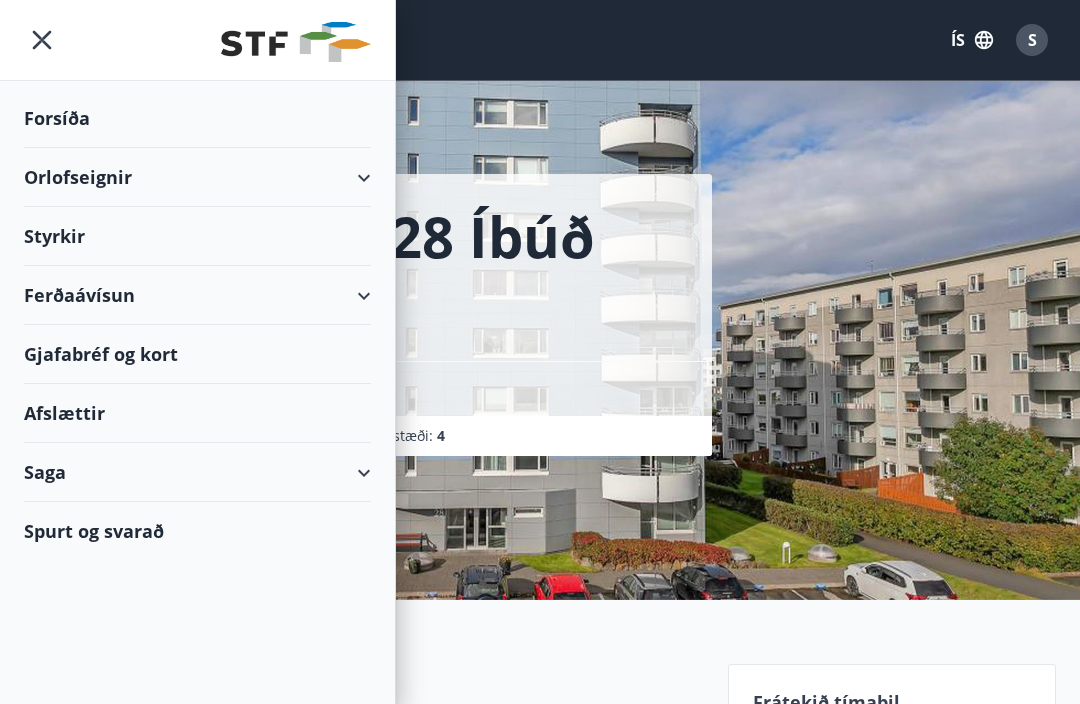 click on "Orlofseignir" at bounding box center [197, 177] 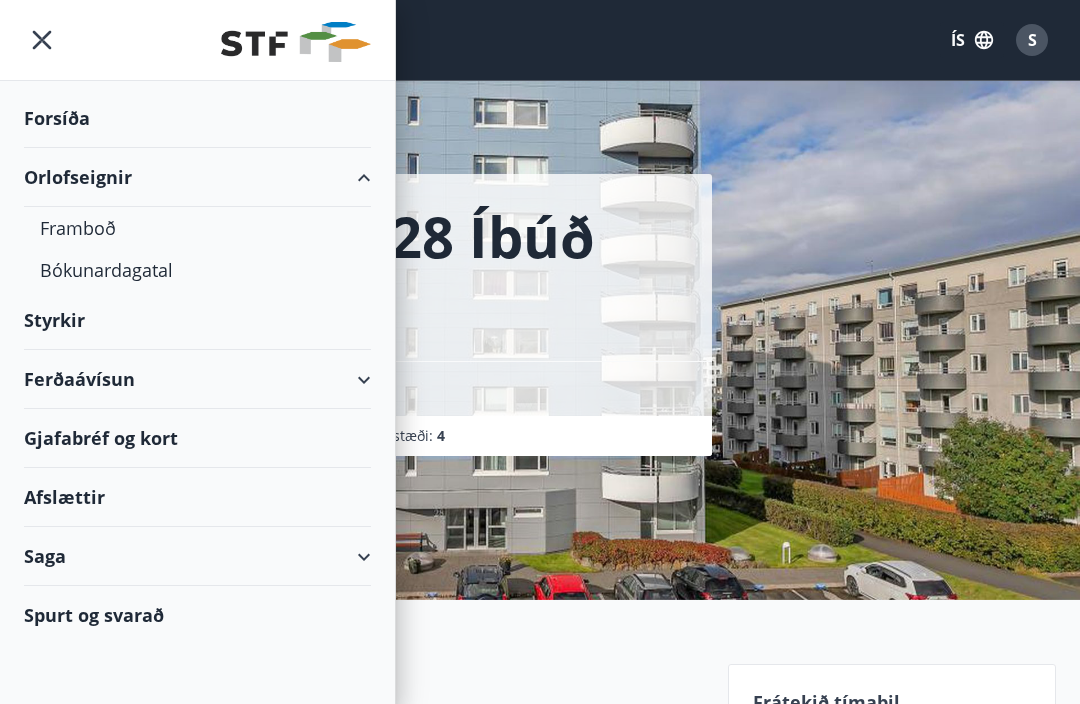click on "Bókunardagatal" at bounding box center [197, 270] 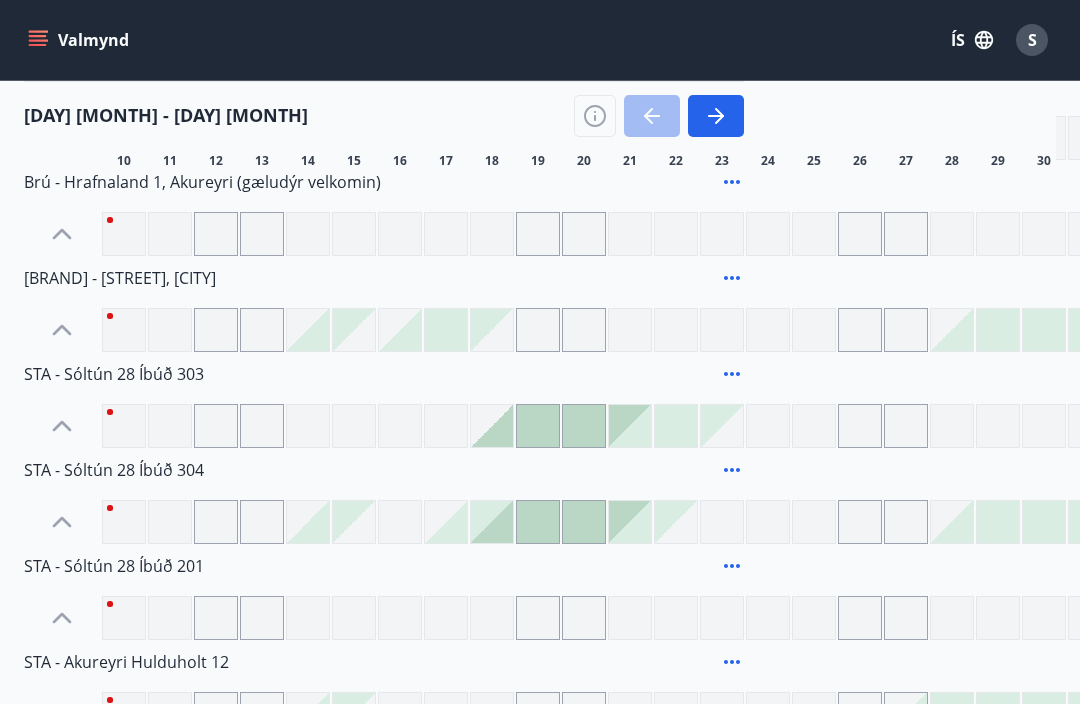 scroll, scrollTop: 1550, scrollLeft: 0, axis: vertical 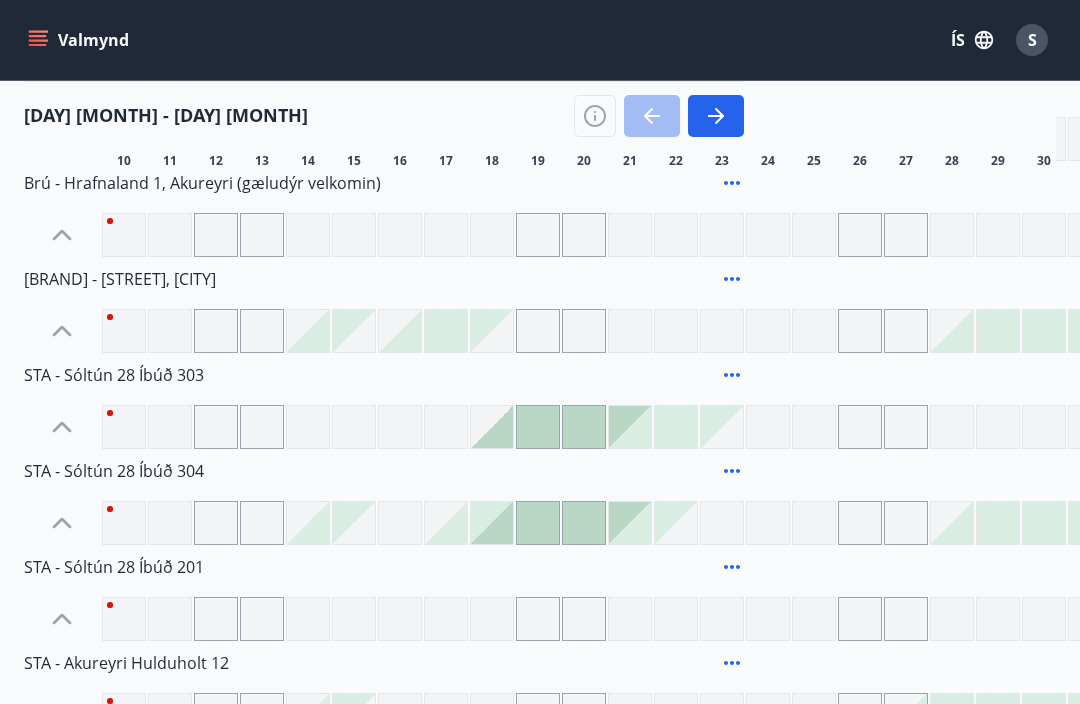 click on "STA - Sóltún 28 Íbúð 303" at bounding box center (114, 375) 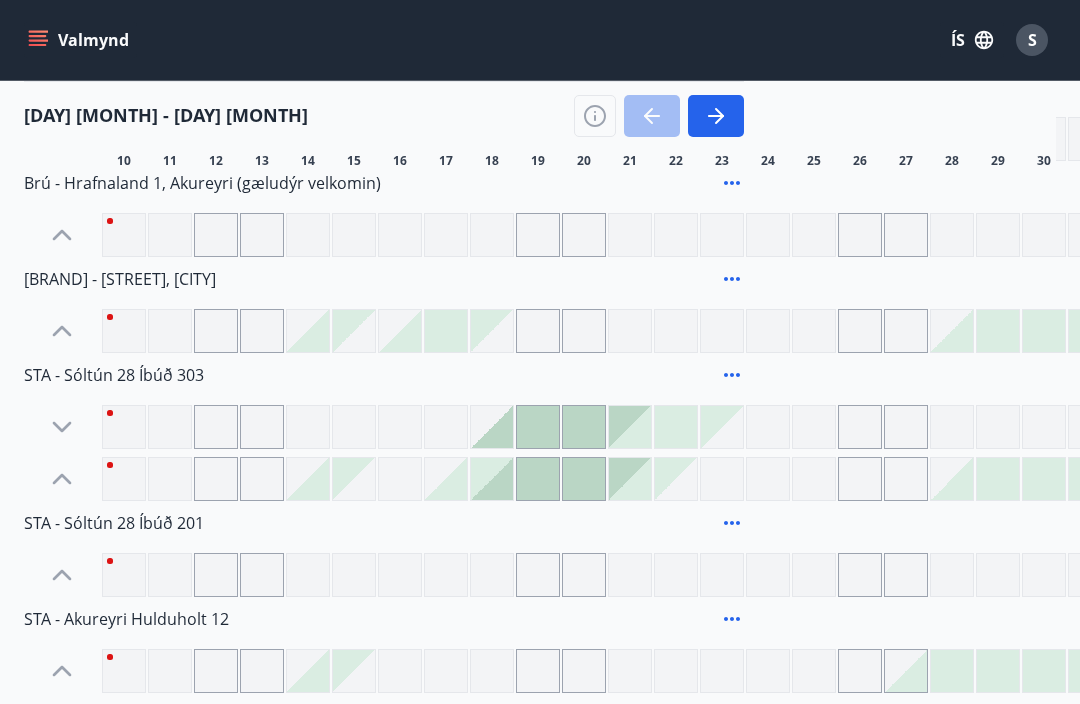 click 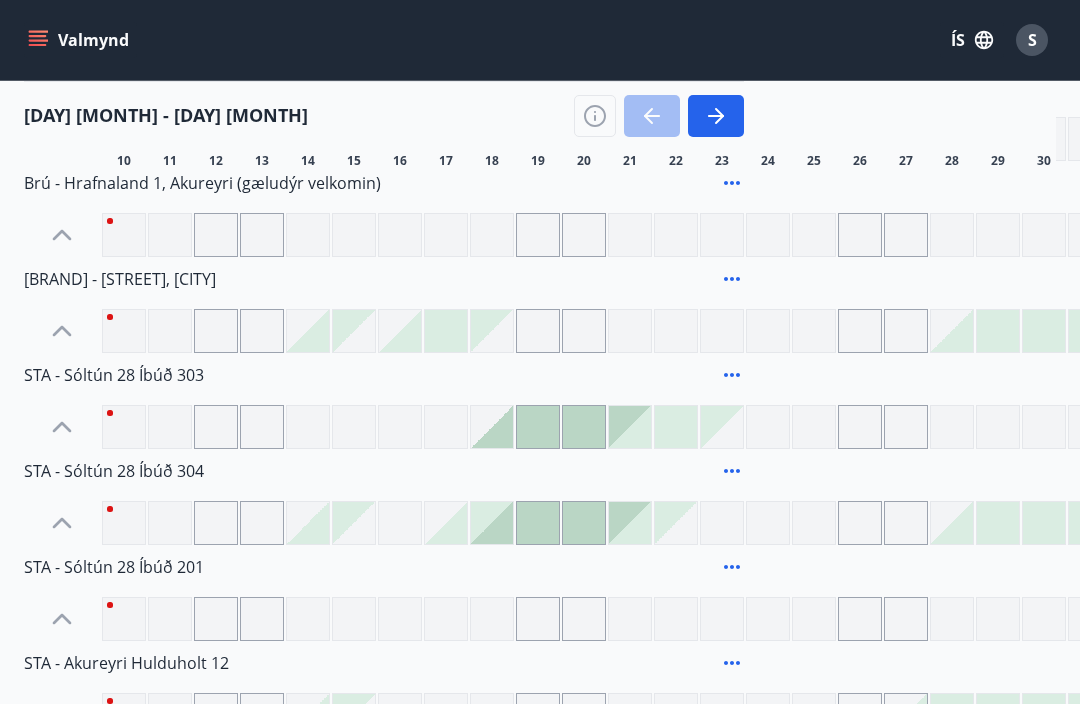 click on "STA - Sóltún 28 Íbúð 303" at bounding box center [114, 375] 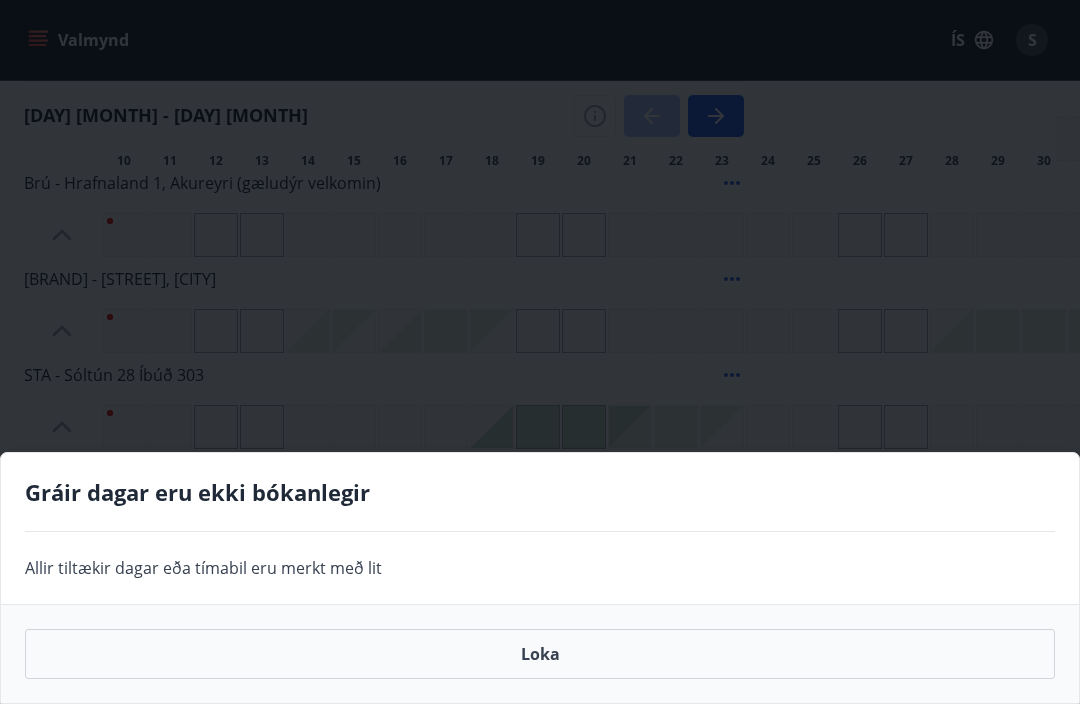 click on "Gráir dagar eru ekki bókanlegir Allir tiltækir dagar eða tímabil eru merkt með lit Loka" at bounding box center (540, 352) 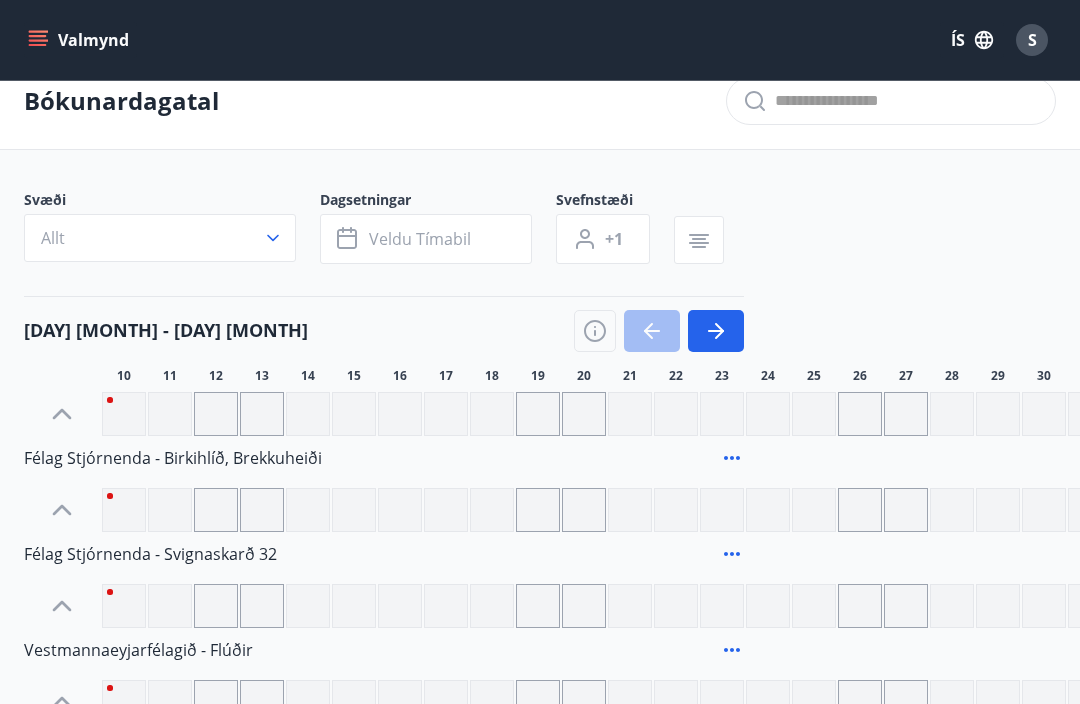scroll, scrollTop: 0, scrollLeft: 0, axis: both 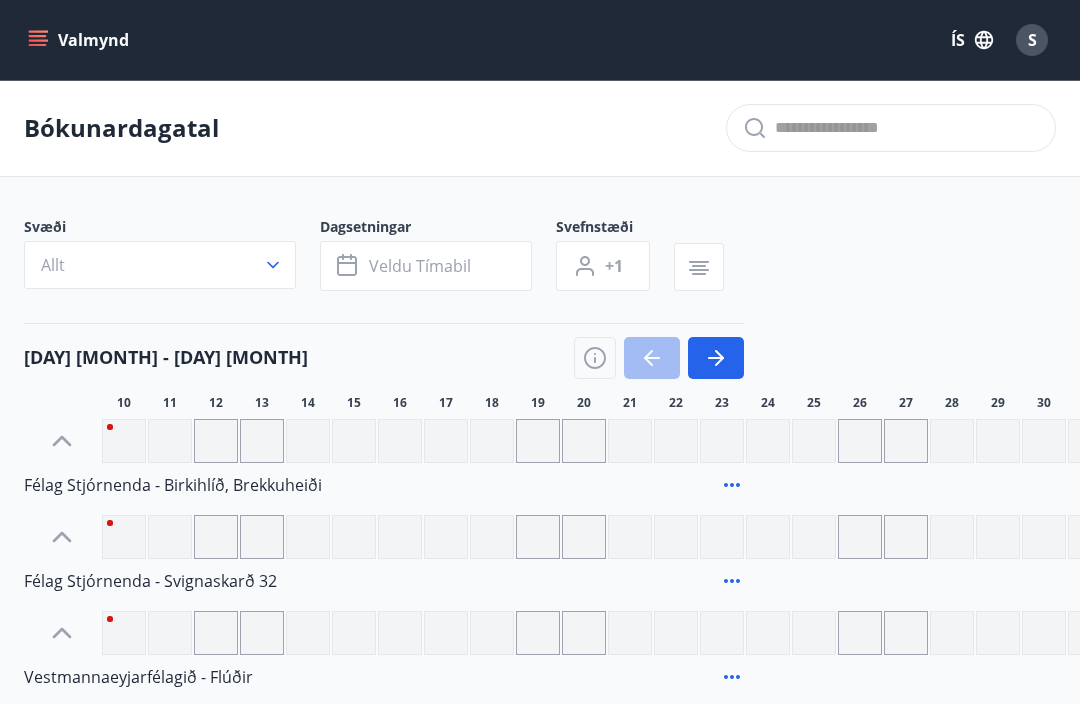 click on "Allt" at bounding box center (160, 265) 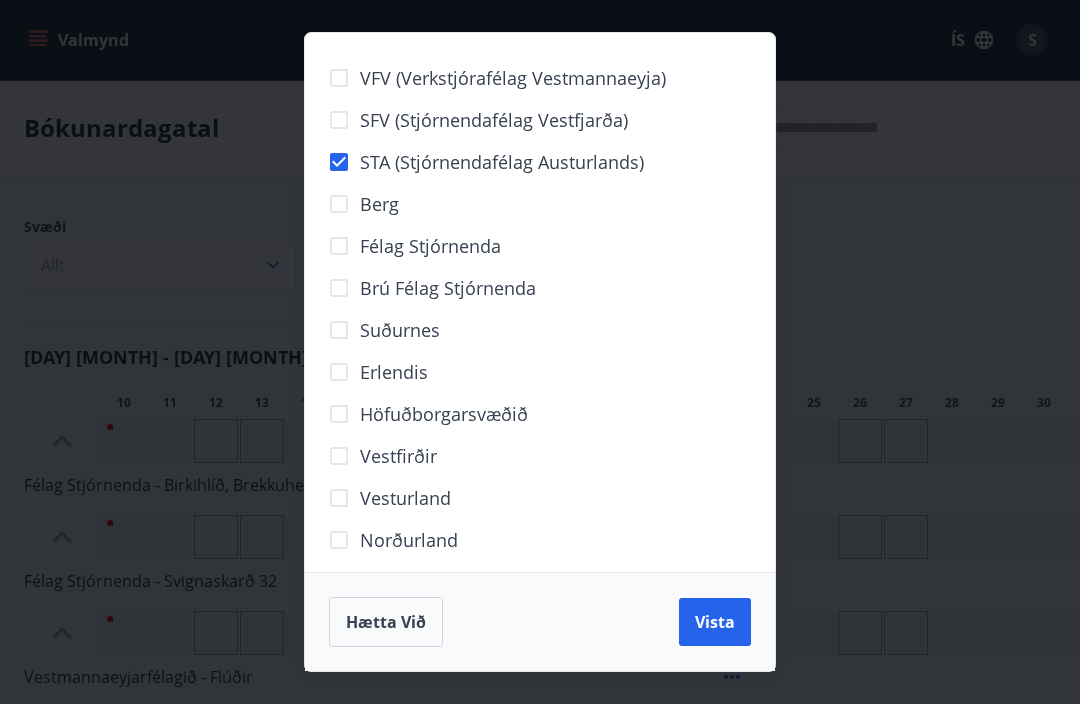 click on "Vista" at bounding box center [715, 622] 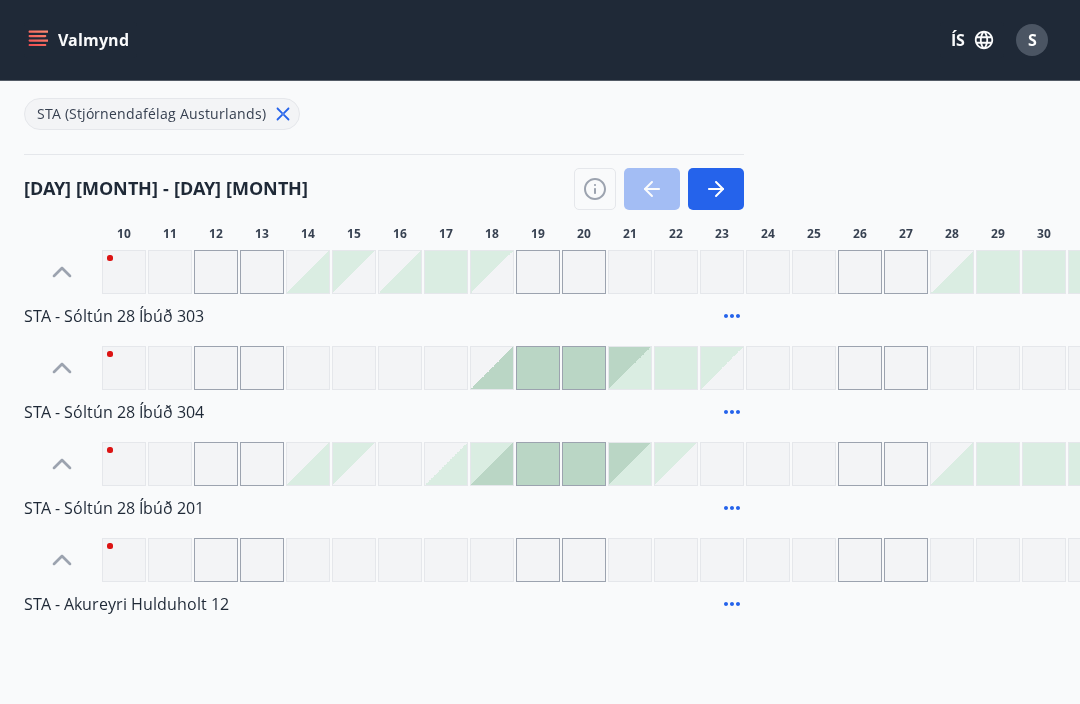 scroll, scrollTop: 216, scrollLeft: 0, axis: vertical 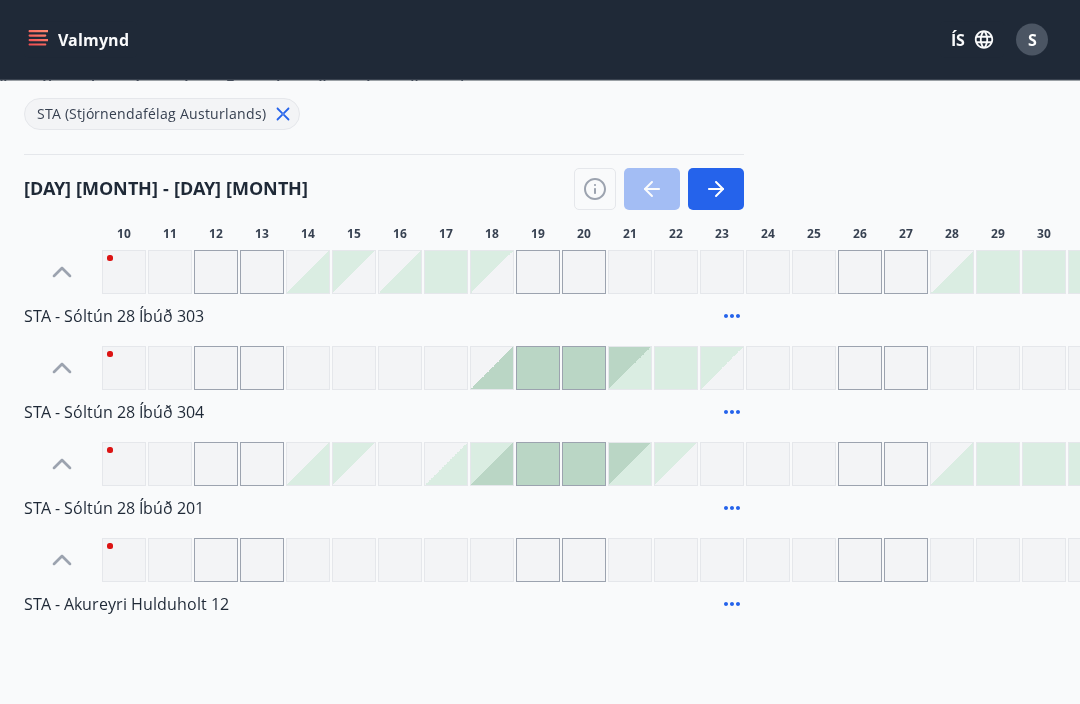 click 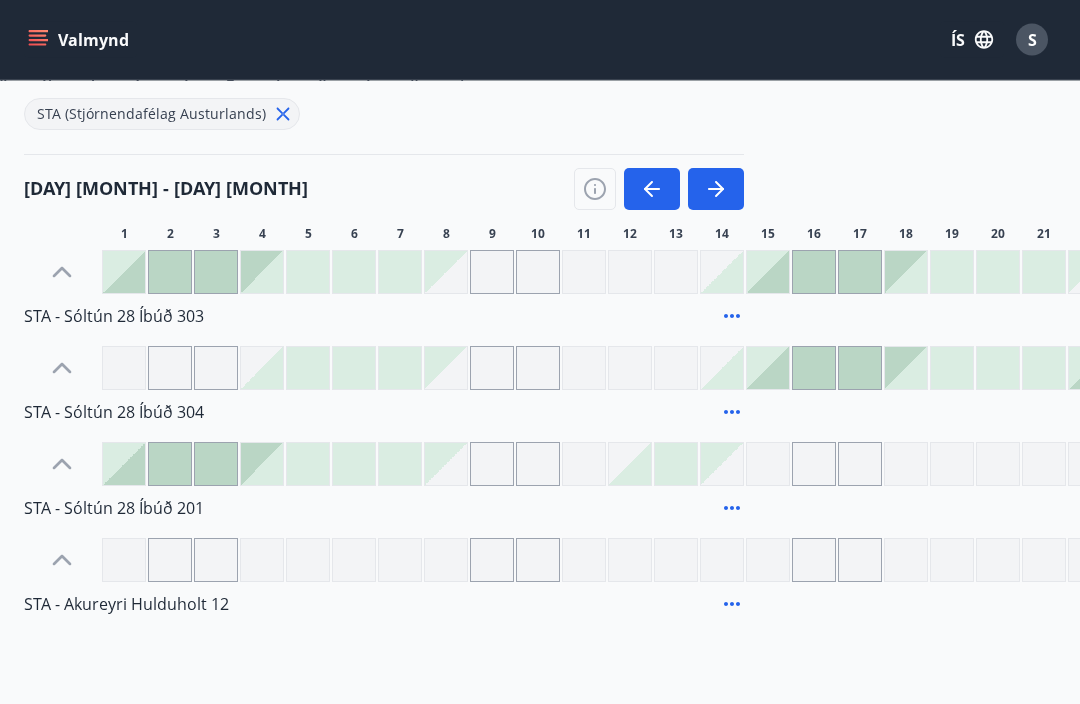 scroll, scrollTop: 217, scrollLeft: 0, axis: vertical 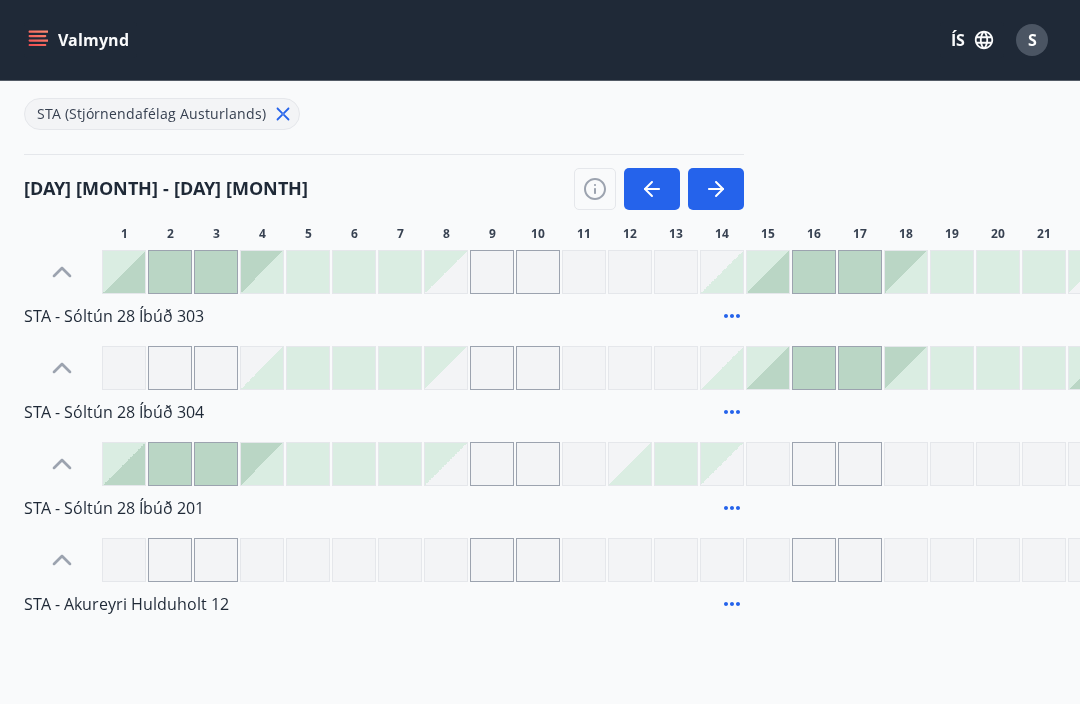 click 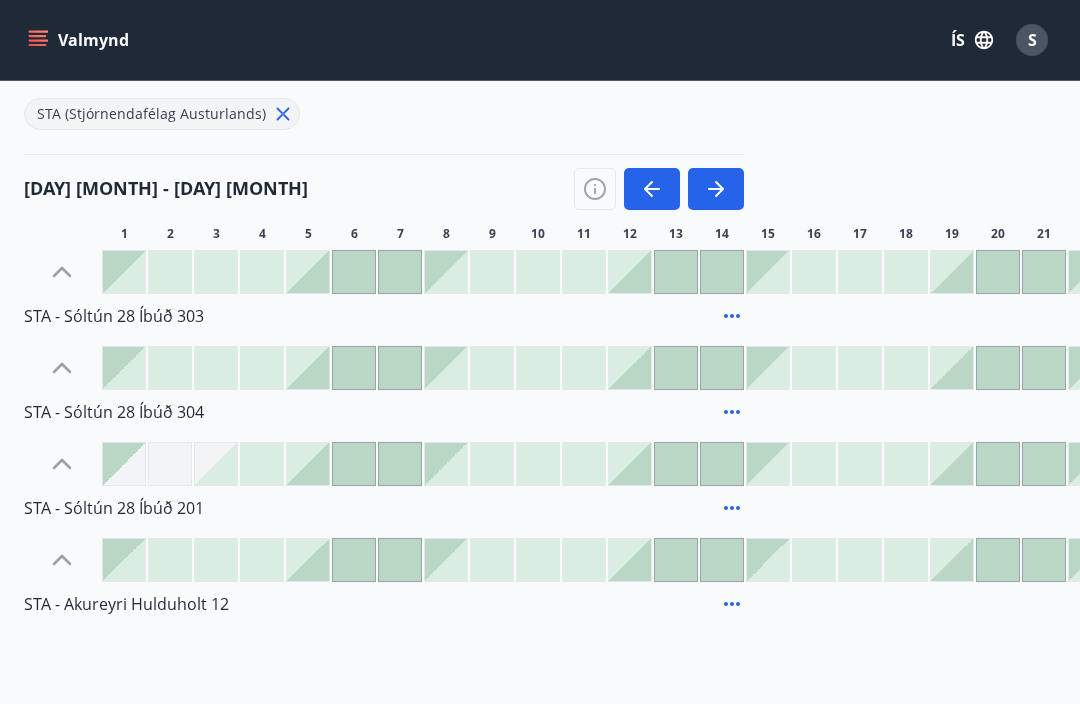 click 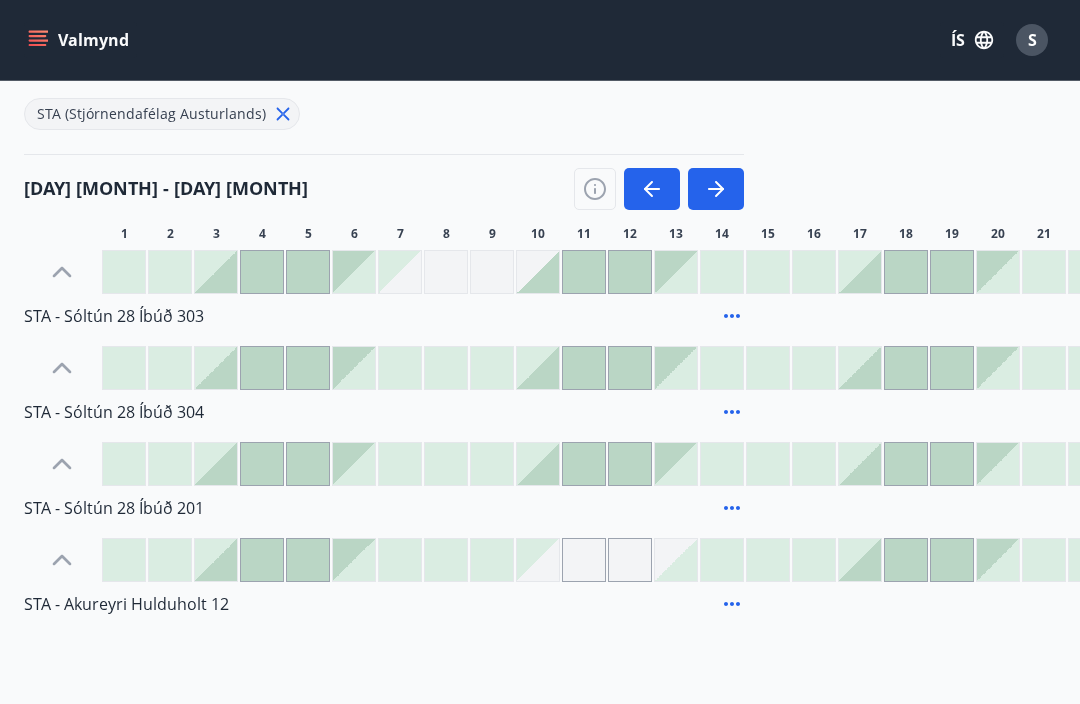 click 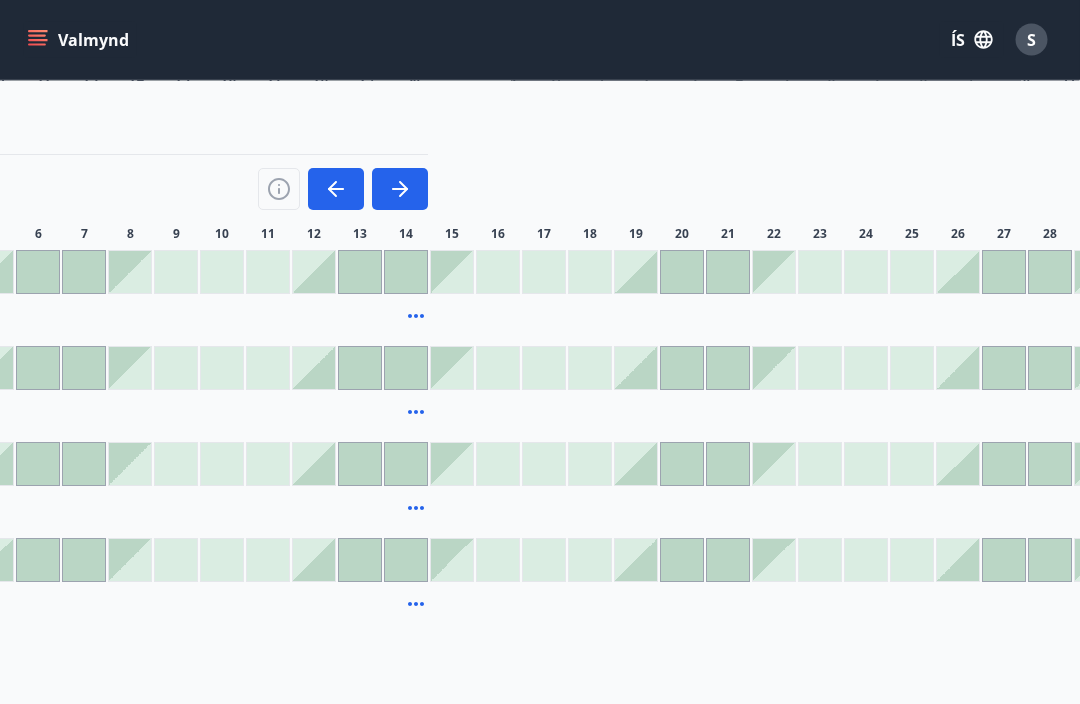 scroll, scrollTop: 216, scrollLeft: 314, axis: both 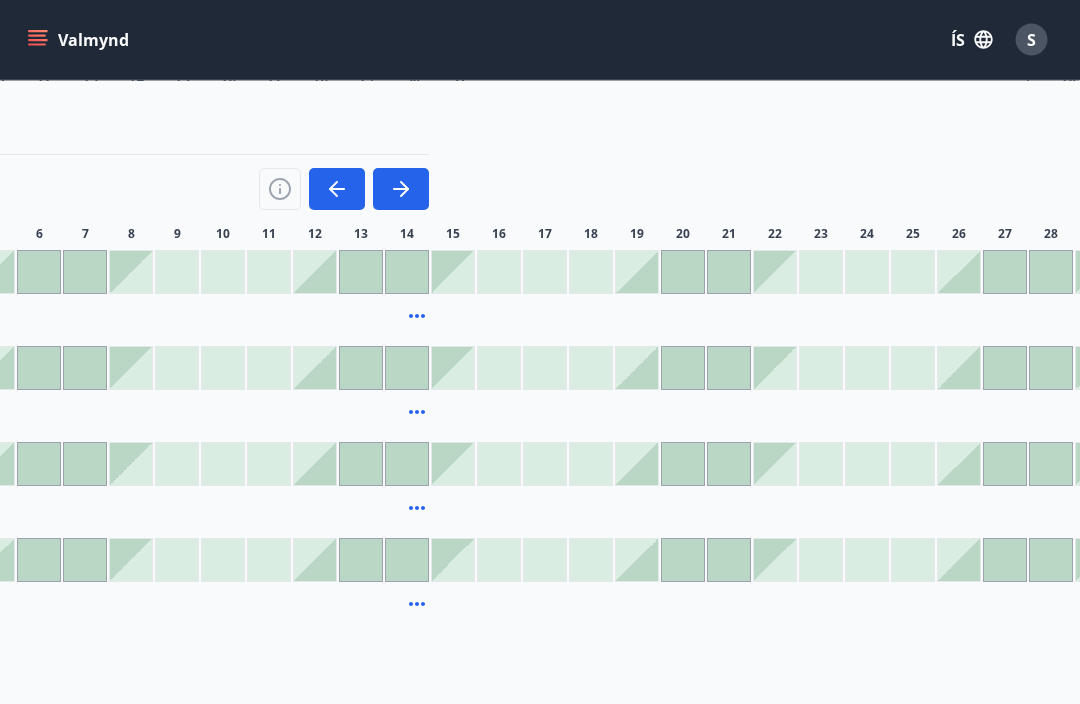 click at bounding box center [592, 273] 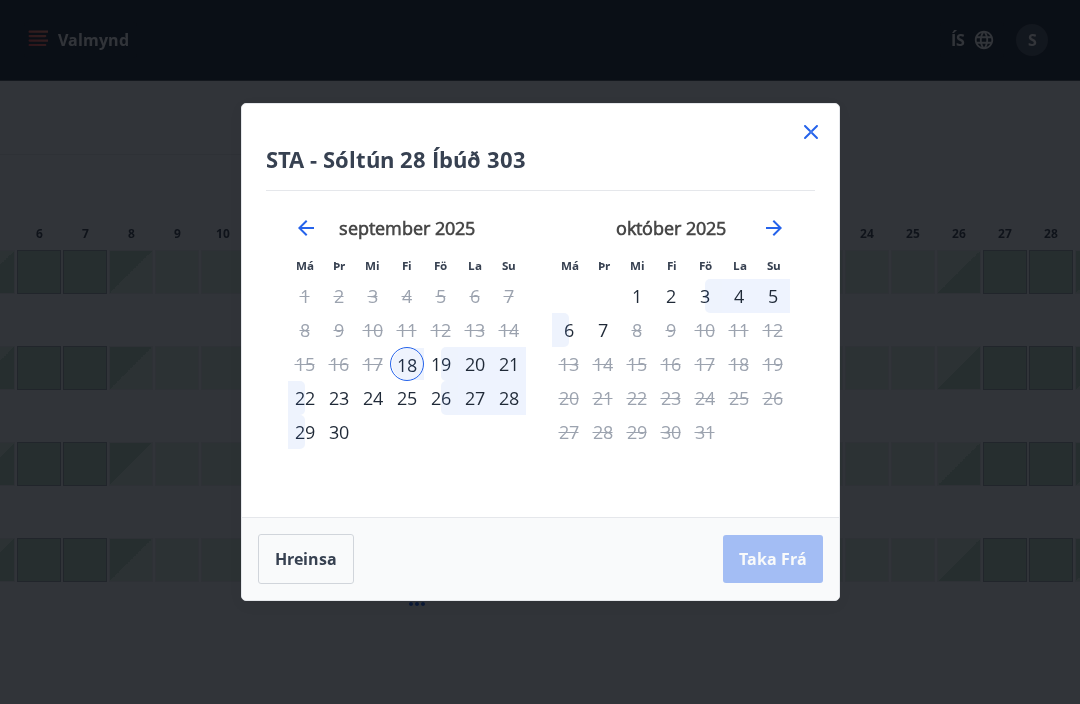 click on "22" at bounding box center [305, 398] 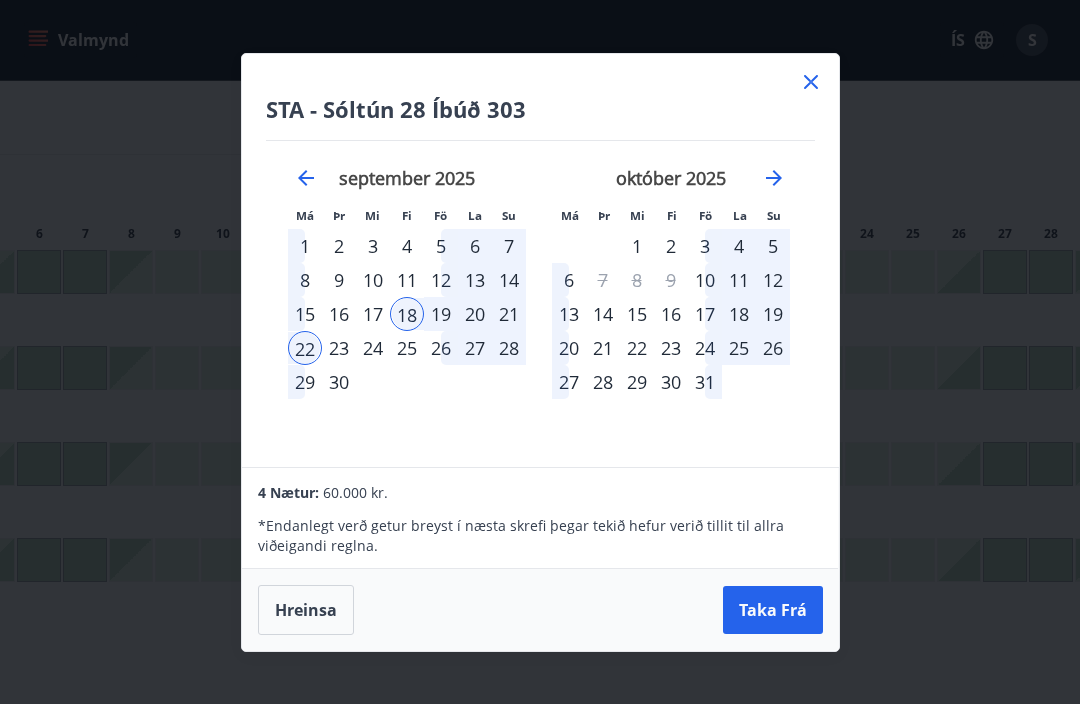 click on "Taka Frá" at bounding box center (773, 610) 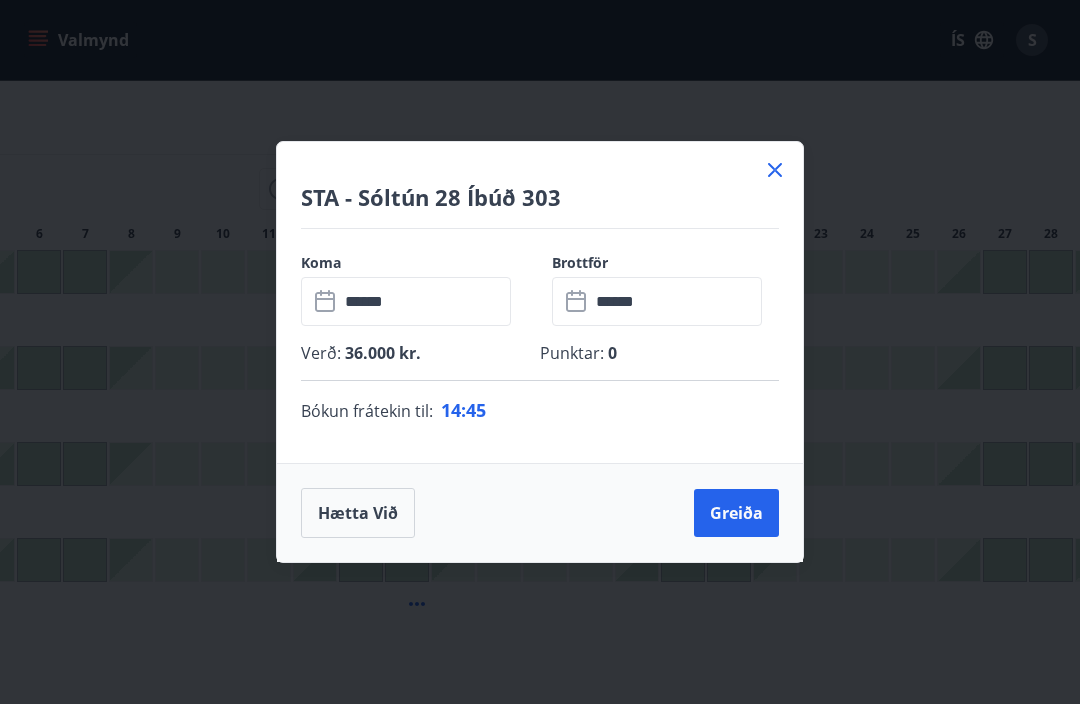 click on "Greiða" at bounding box center (736, 513) 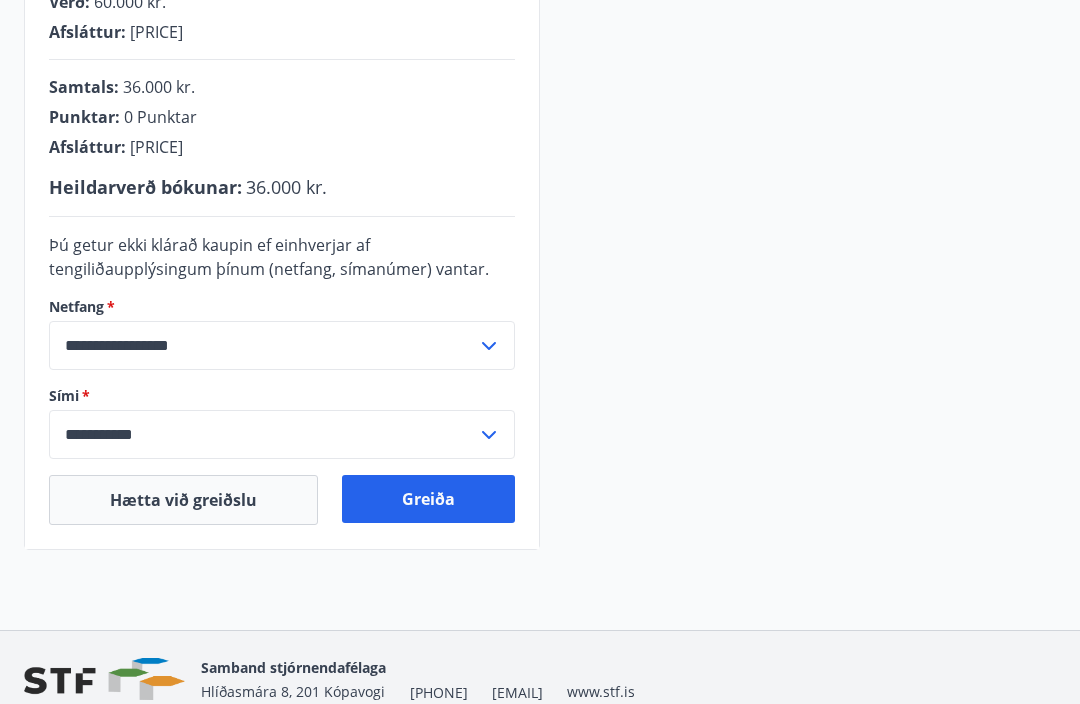 scroll, scrollTop: 529, scrollLeft: 0, axis: vertical 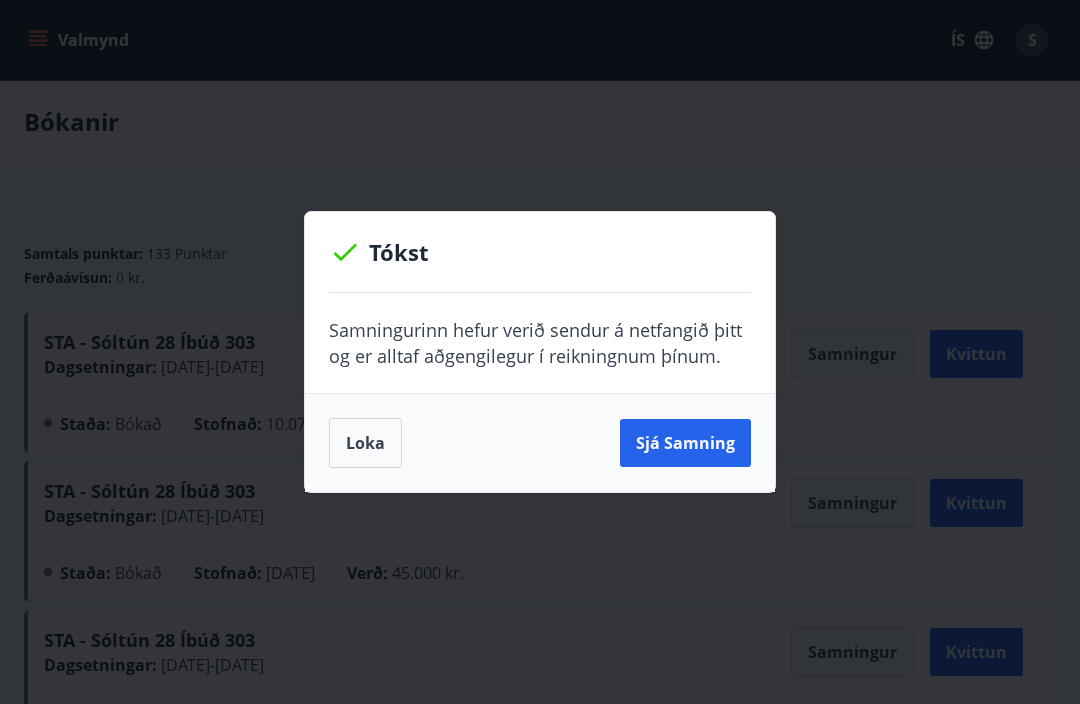 click on "Sjá samning" at bounding box center [685, 443] 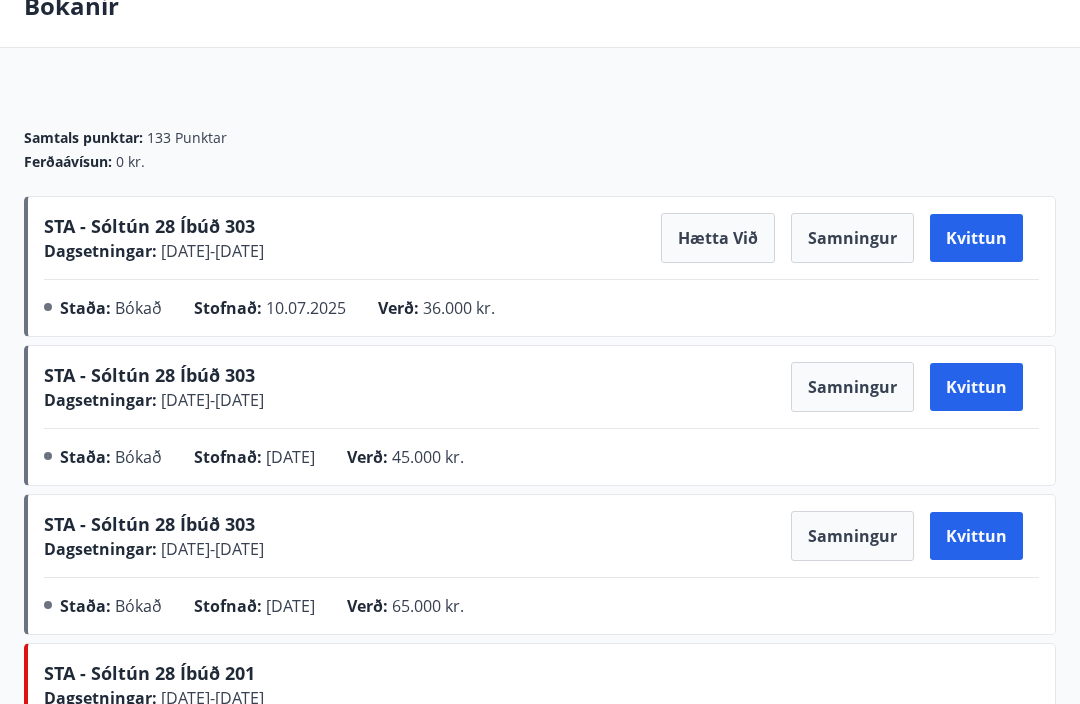 scroll, scrollTop: 116, scrollLeft: 0, axis: vertical 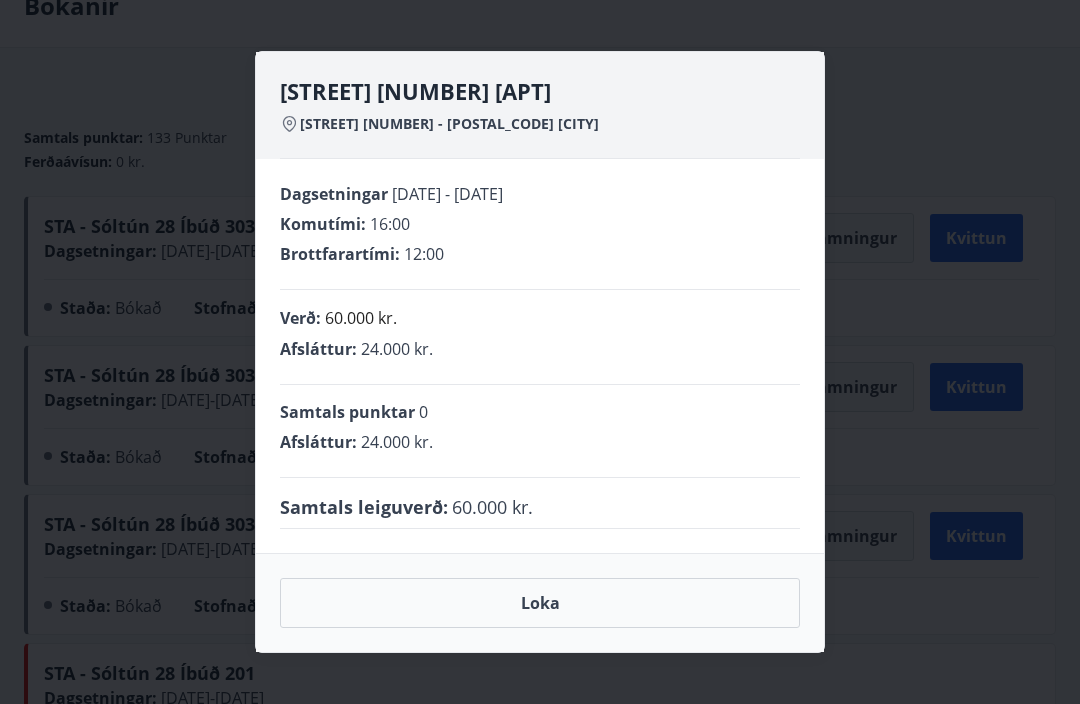 click on "Loka" at bounding box center [540, 603] 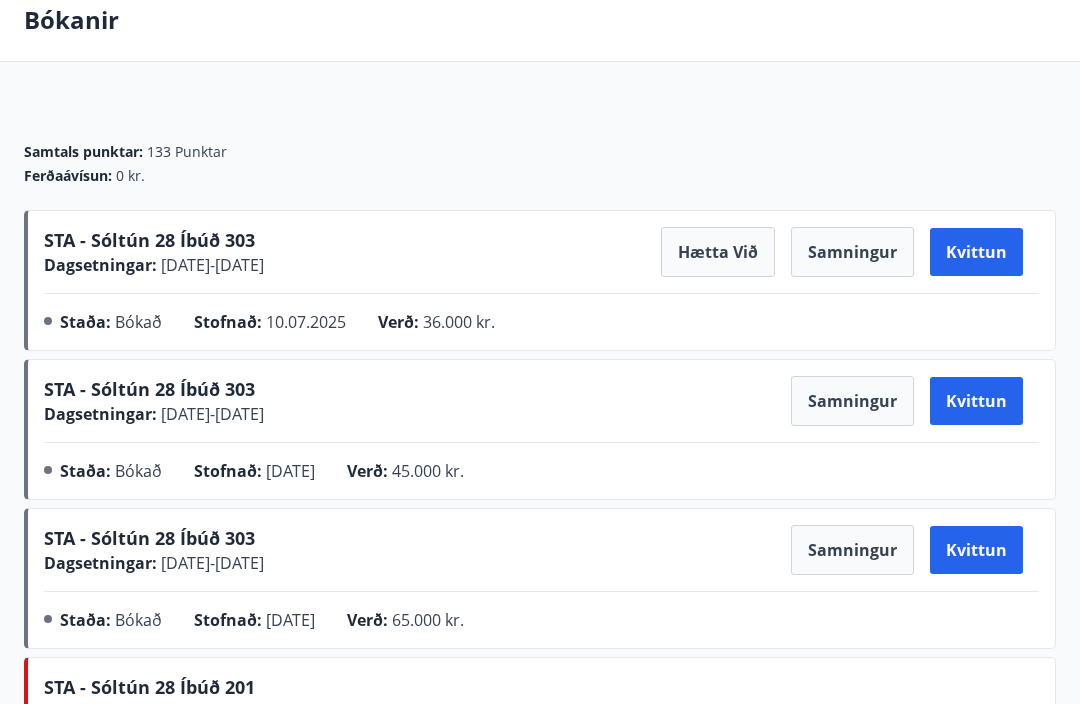 scroll, scrollTop: 0, scrollLeft: 0, axis: both 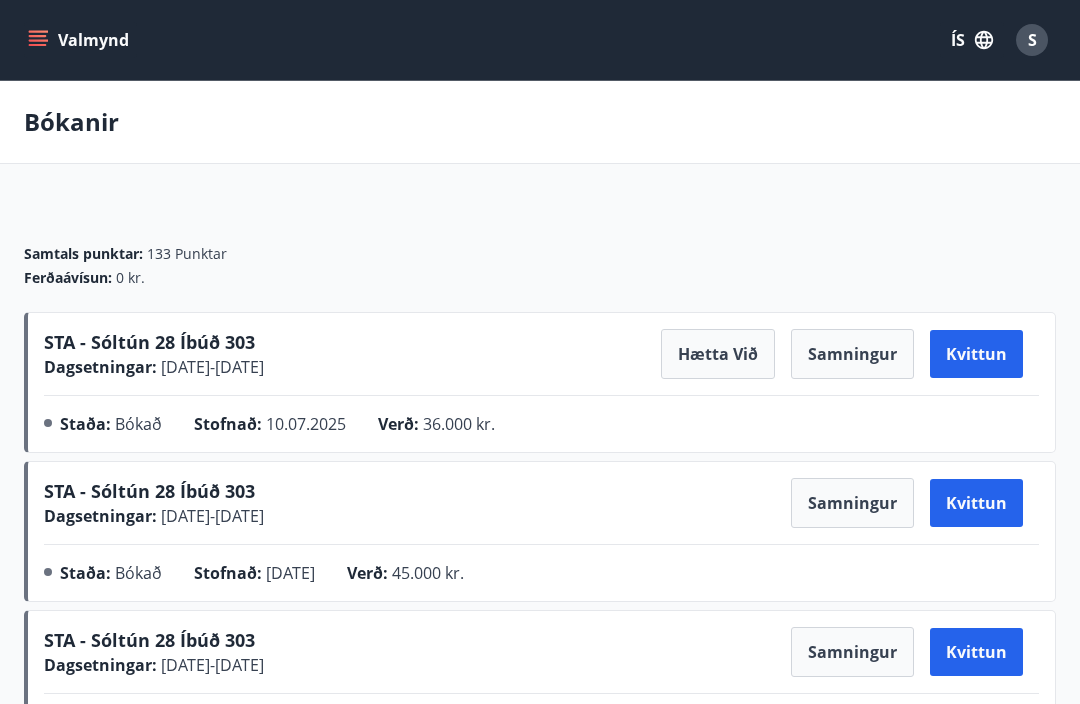 click on "Valmynd" at bounding box center [80, 40] 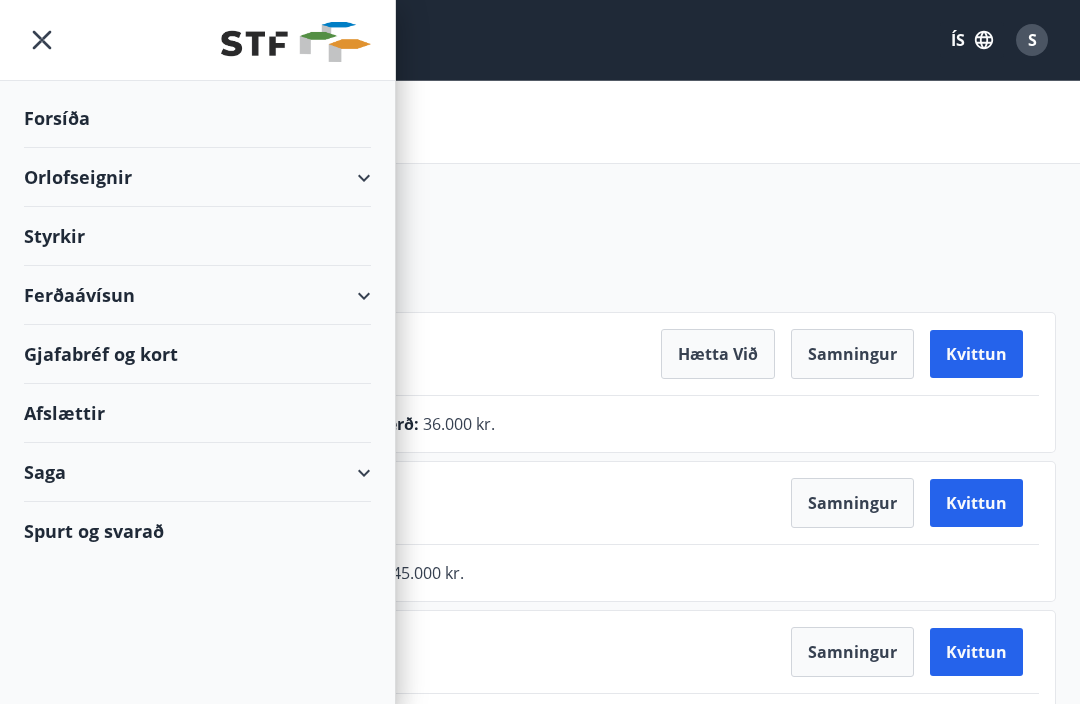 click on "Forsíða" at bounding box center [197, 118] 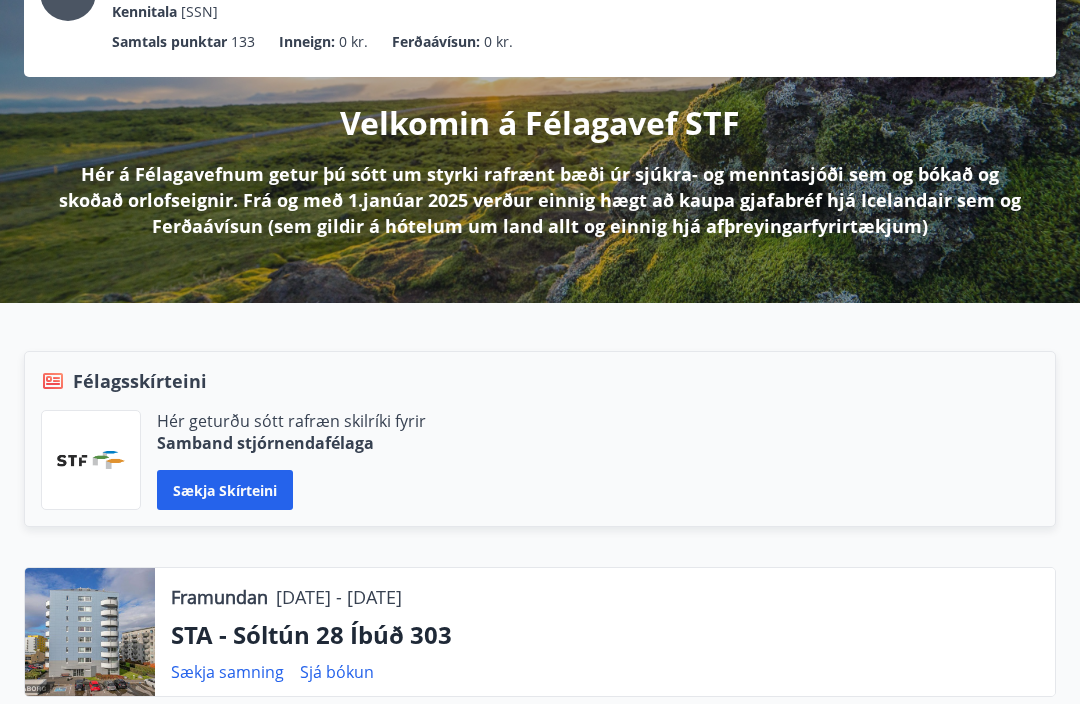 scroll, scrollTop: 0, scrollLeft: 0, axis: both 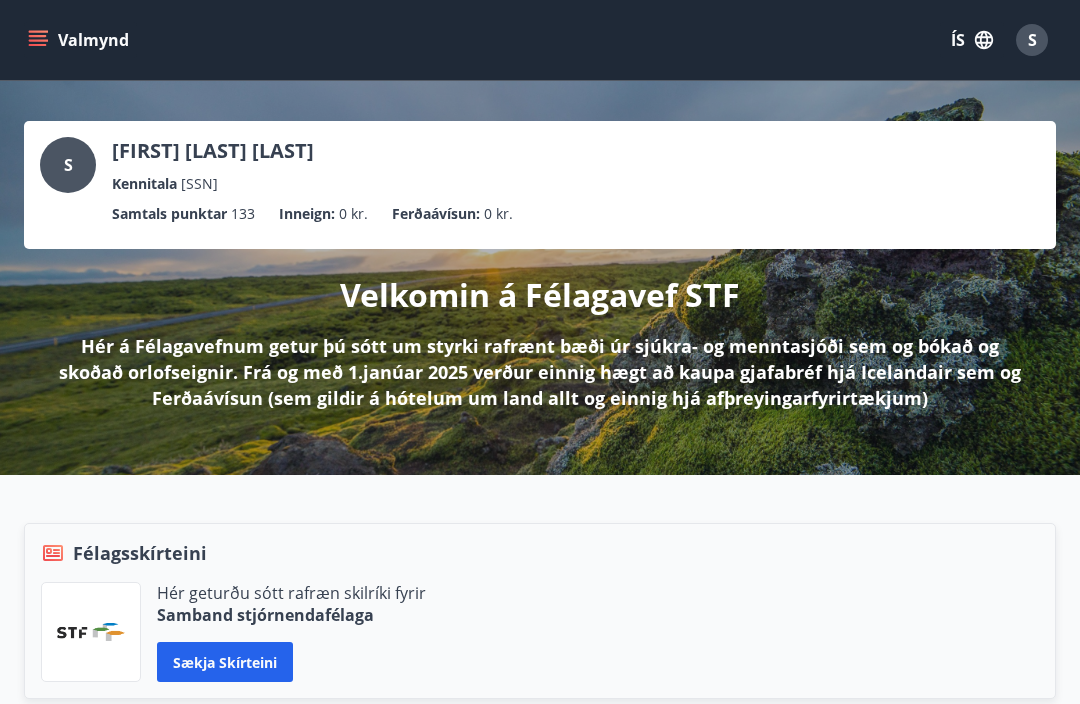 click on "S" at bounding box center (1032, 40) 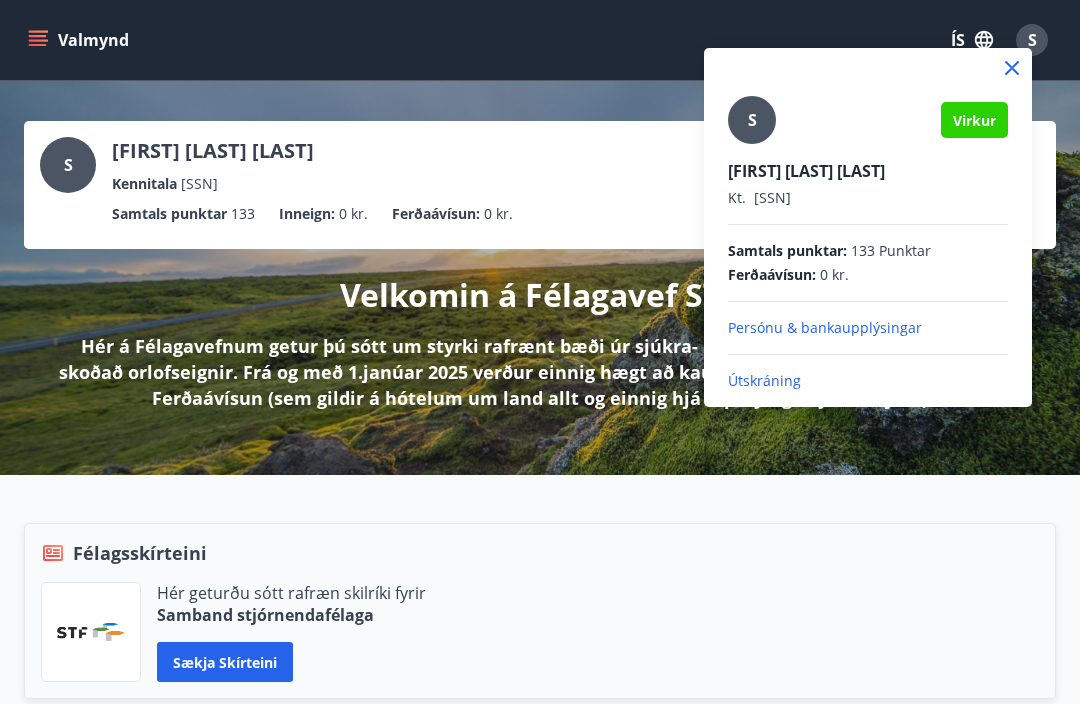 click on "Útskráning" at bounding box center (868, 381) 